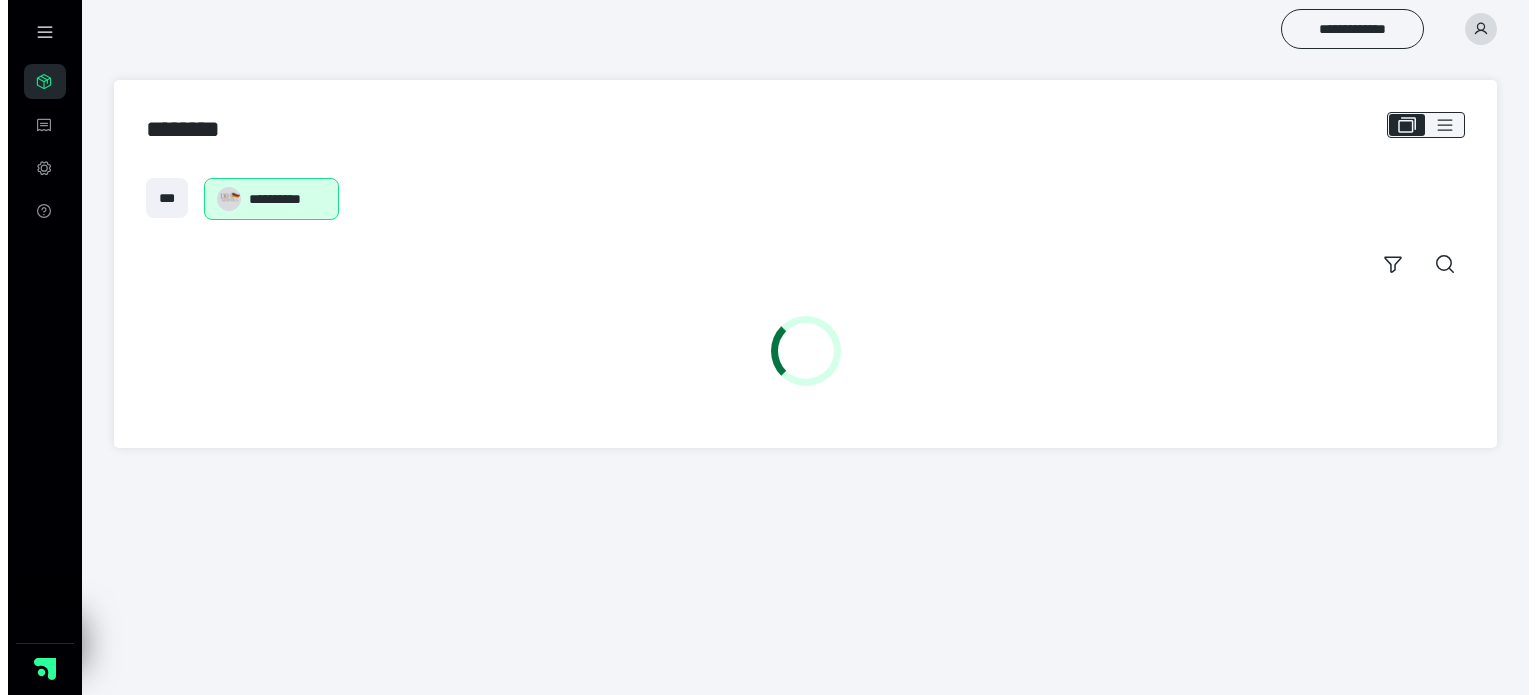 scroll, scrollTop: 0, scrollLeft: 0, axis: both 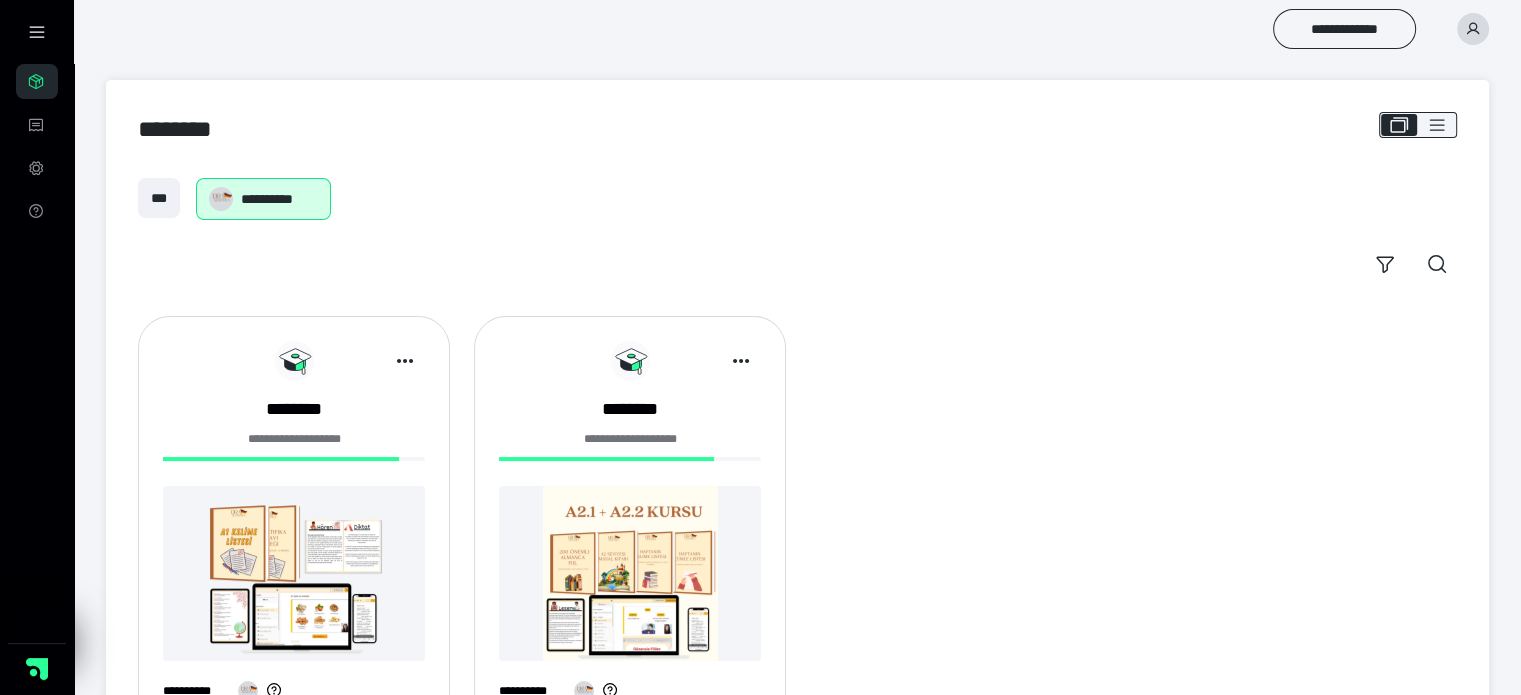click on "**********" at bounding box center [630, 529] 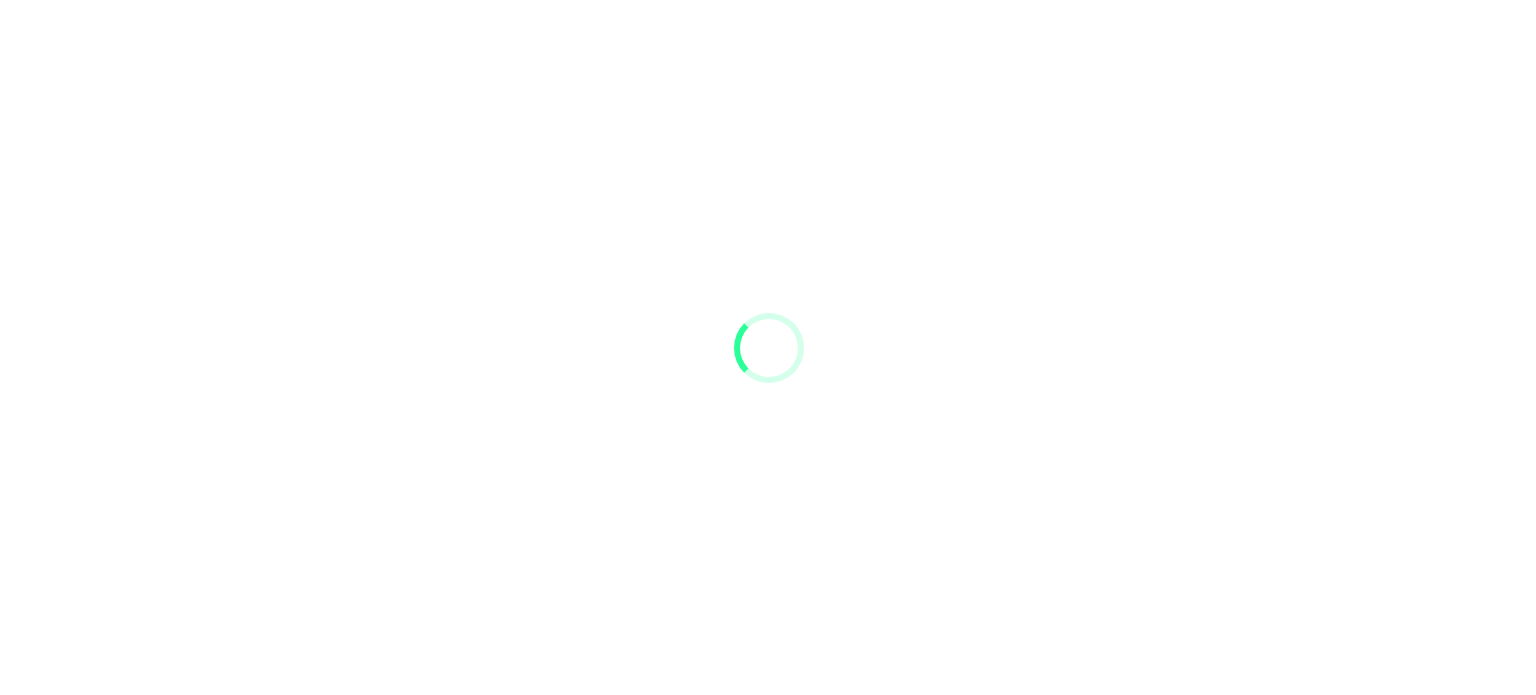 scroll, scrollTop: 0, scrollLeft: 0, axis: both 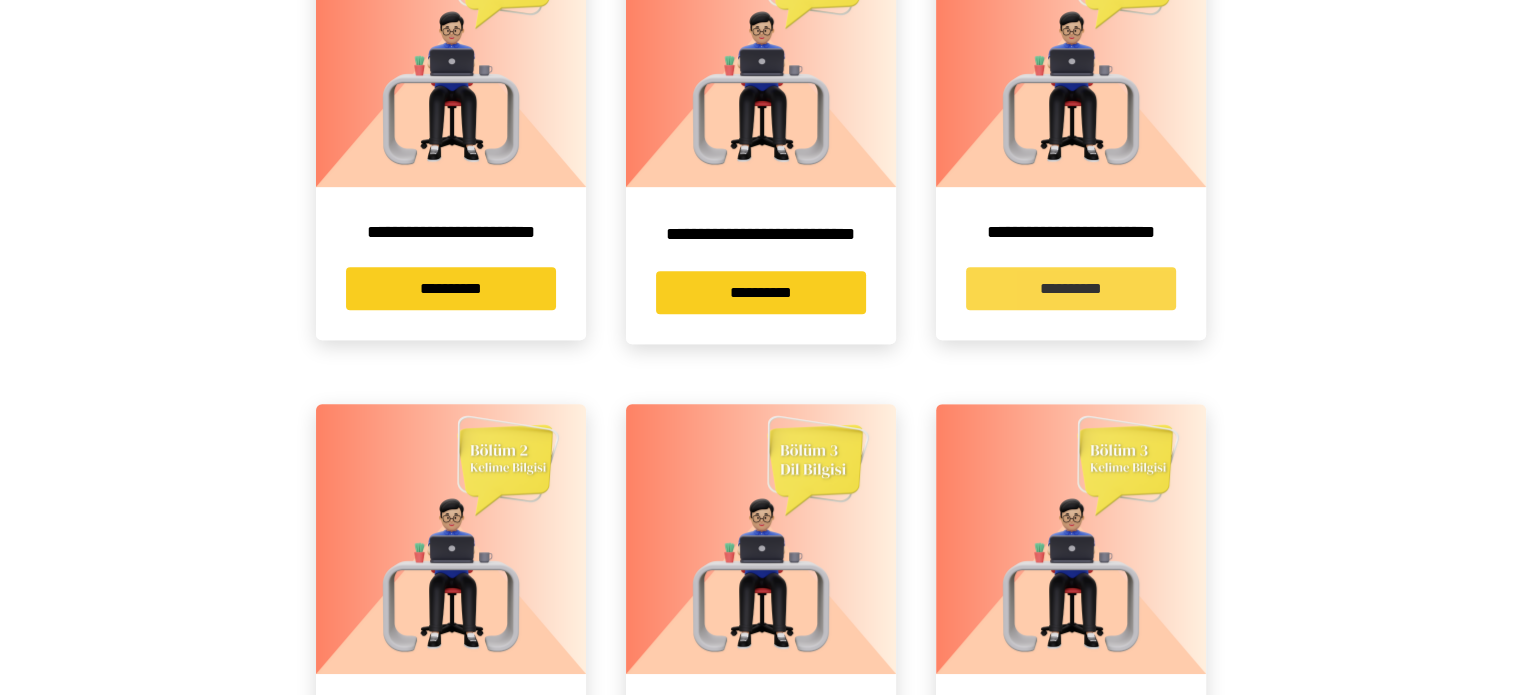 click on "**********" at bounding box center (1071, 288) 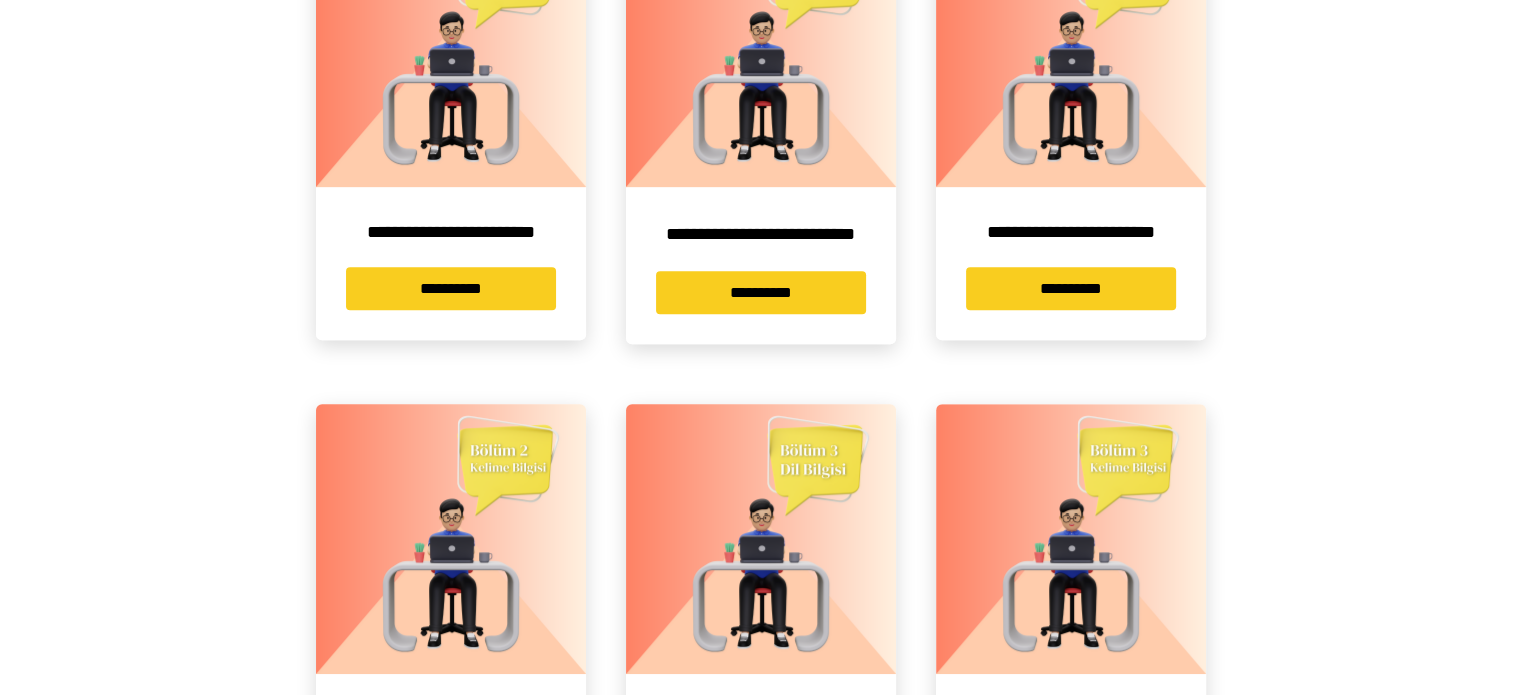 scroll, scrollTop: 0, scrollLeft: 0, axis: both 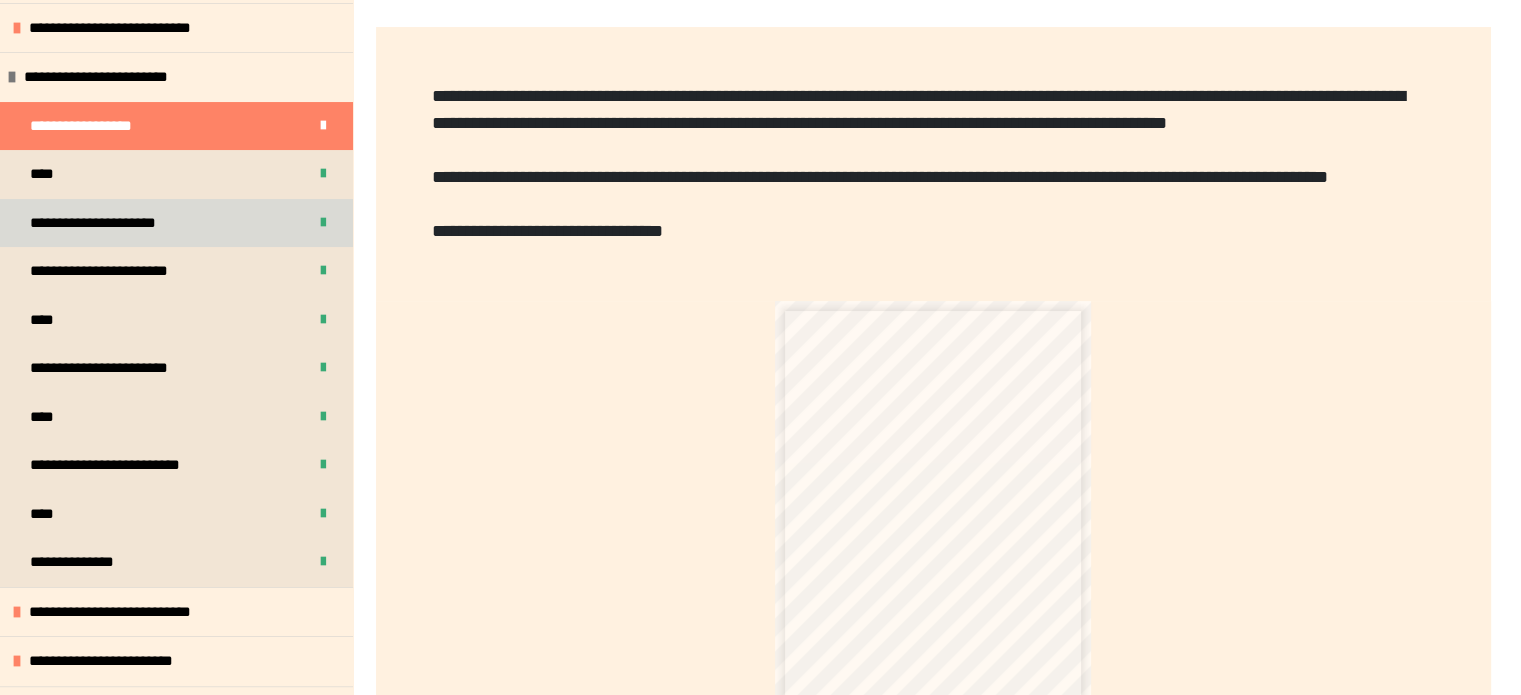 click on "**********" at bounding box center [176, 223] 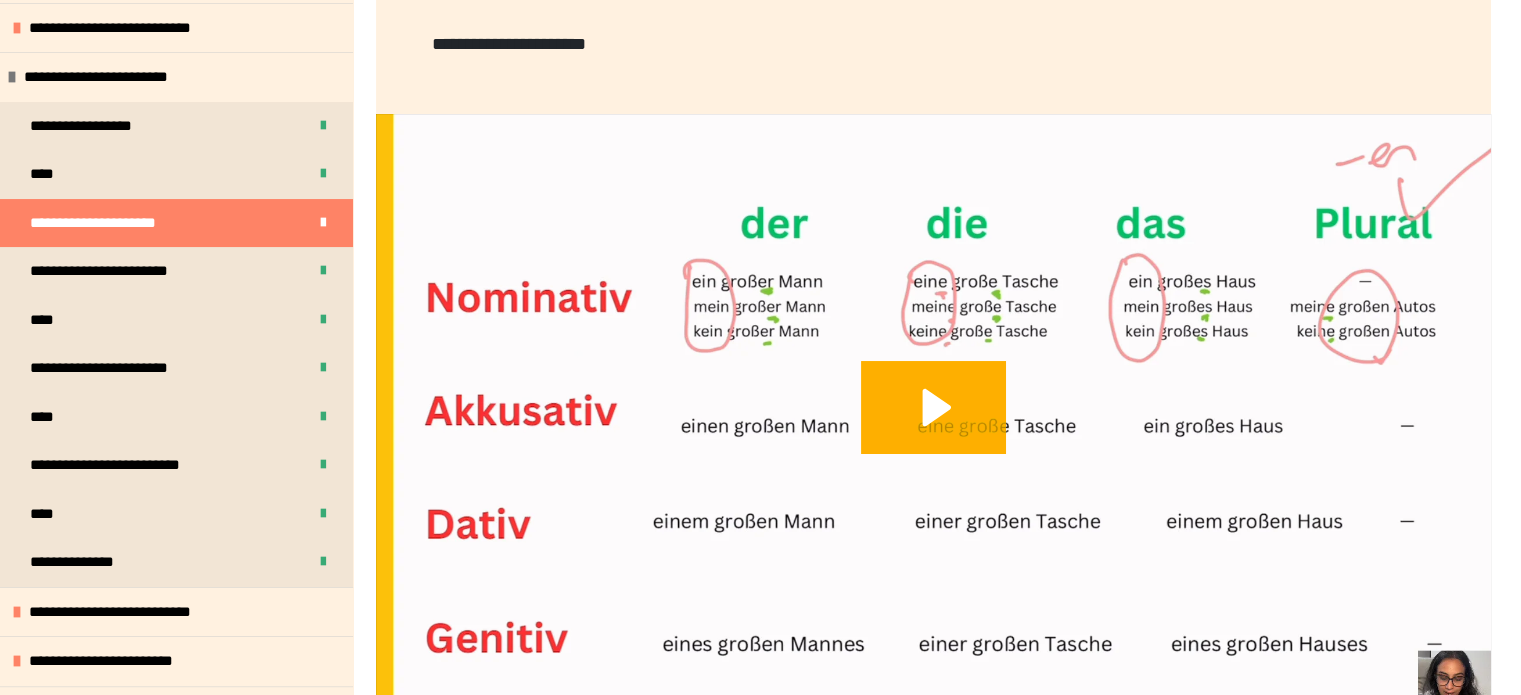 scroll, scrollTop: 587, scrollLeft: 0, axis: vertical 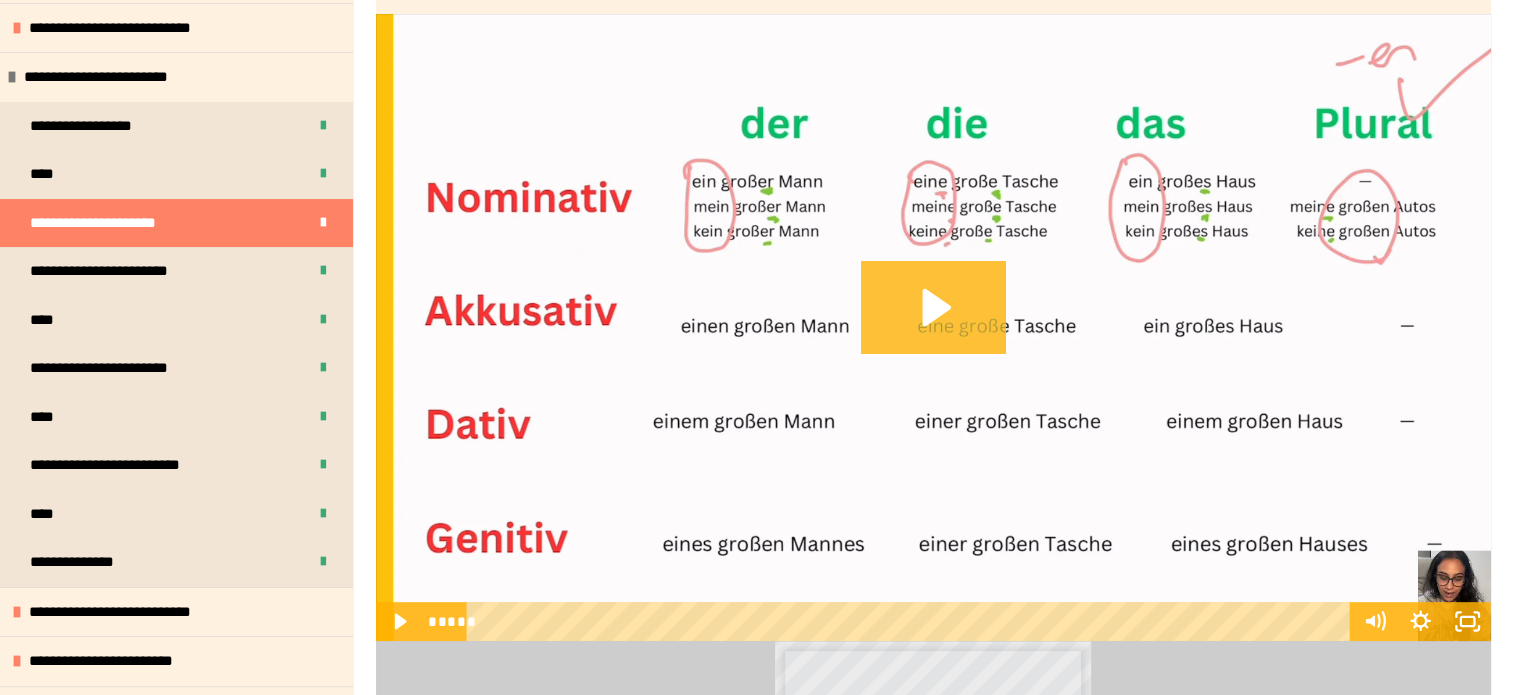 click 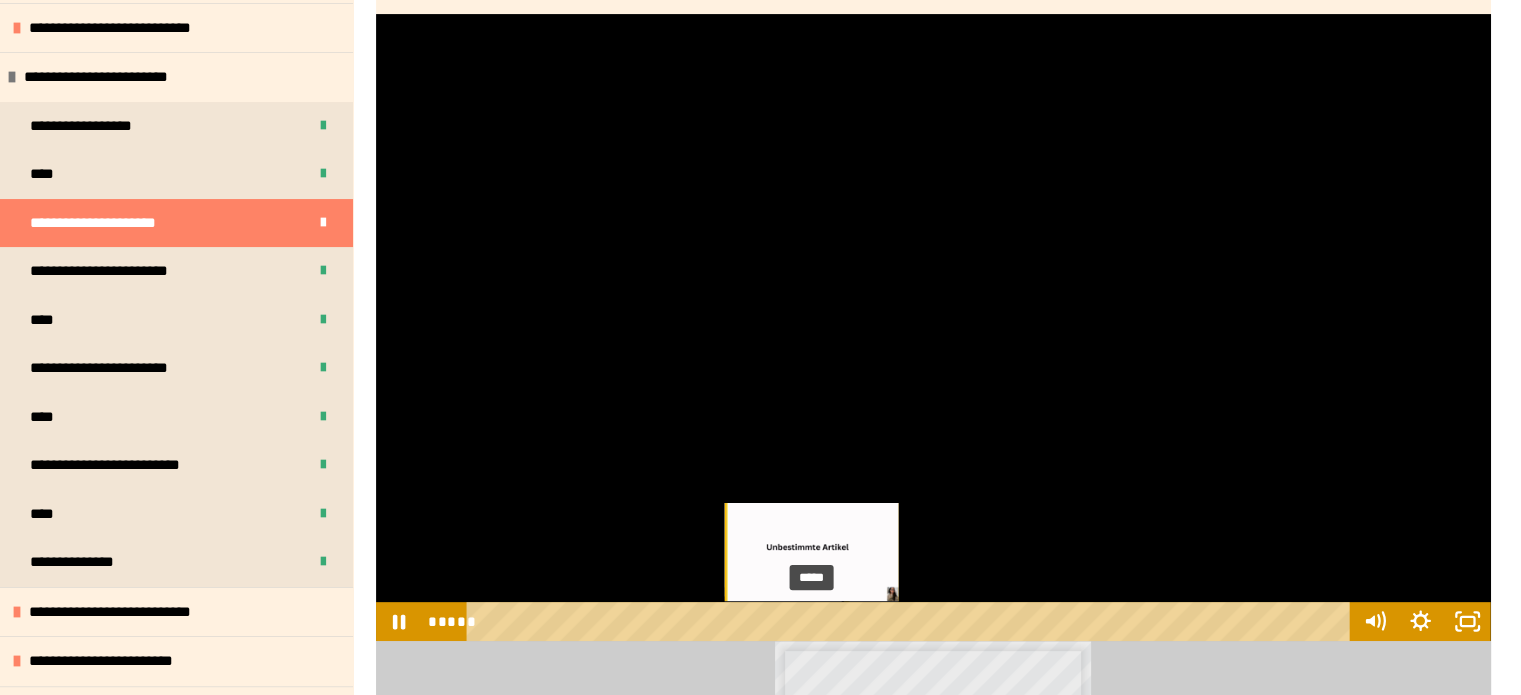 click on "*****" at bounding box center (912, 621) 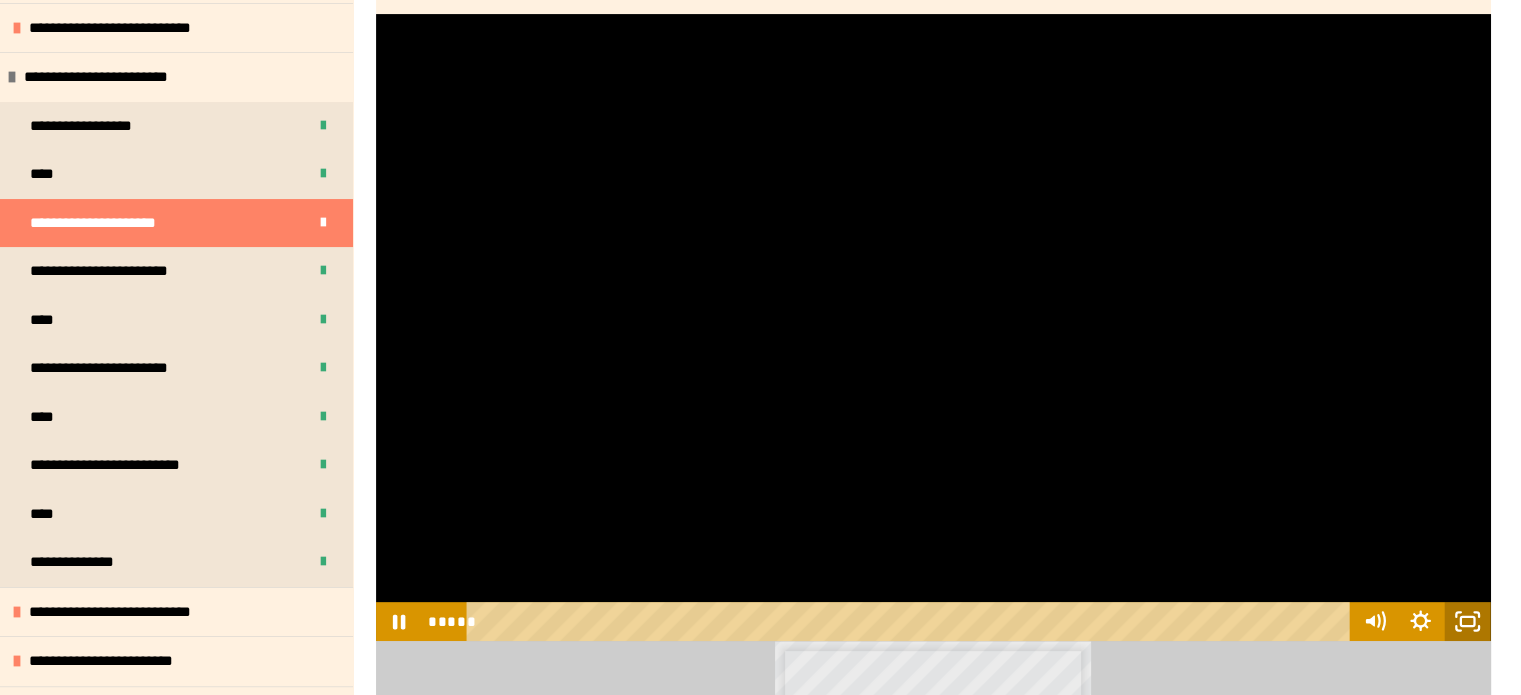 click 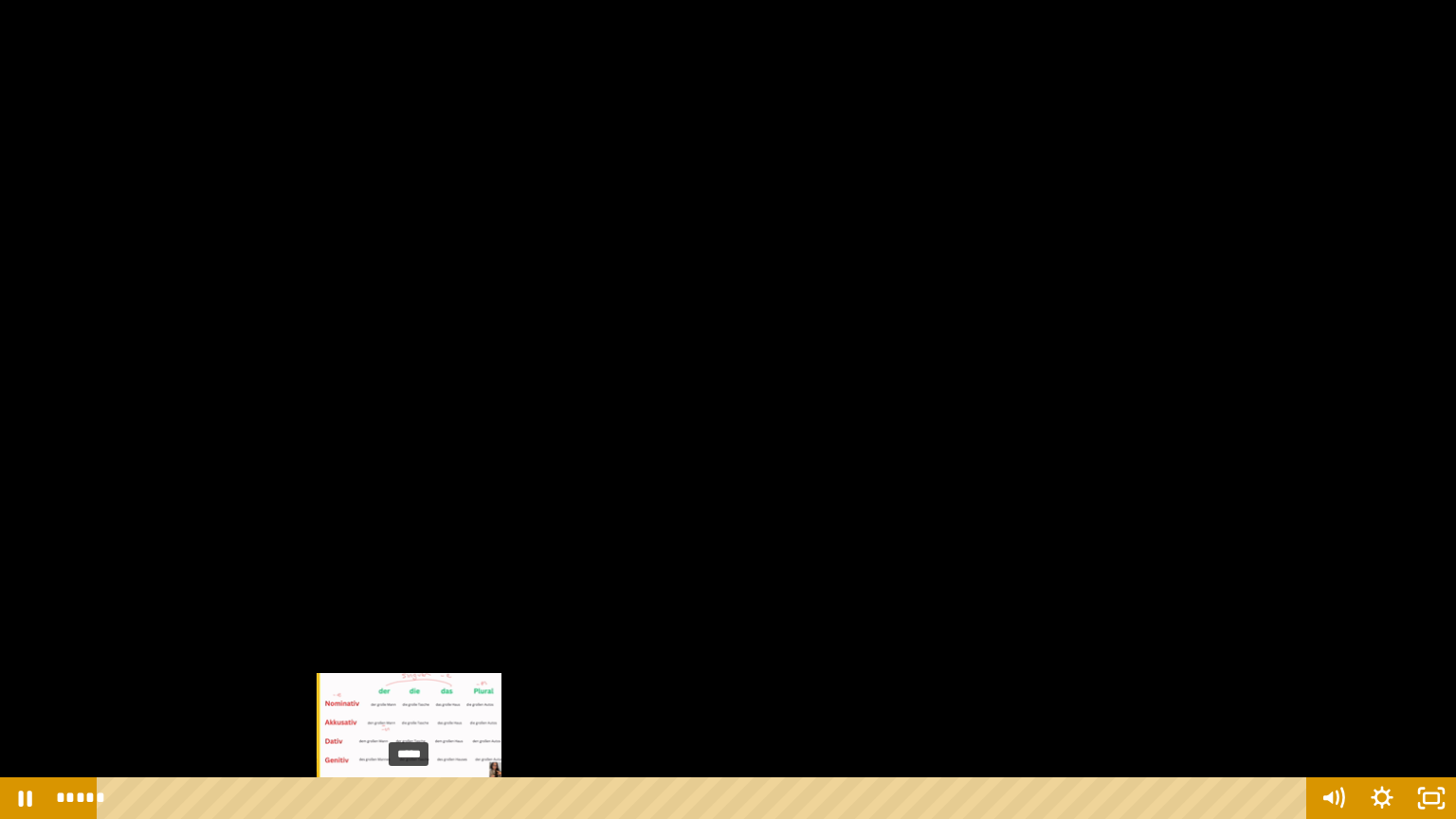 click on "*****" at bounding box center [705, 798] 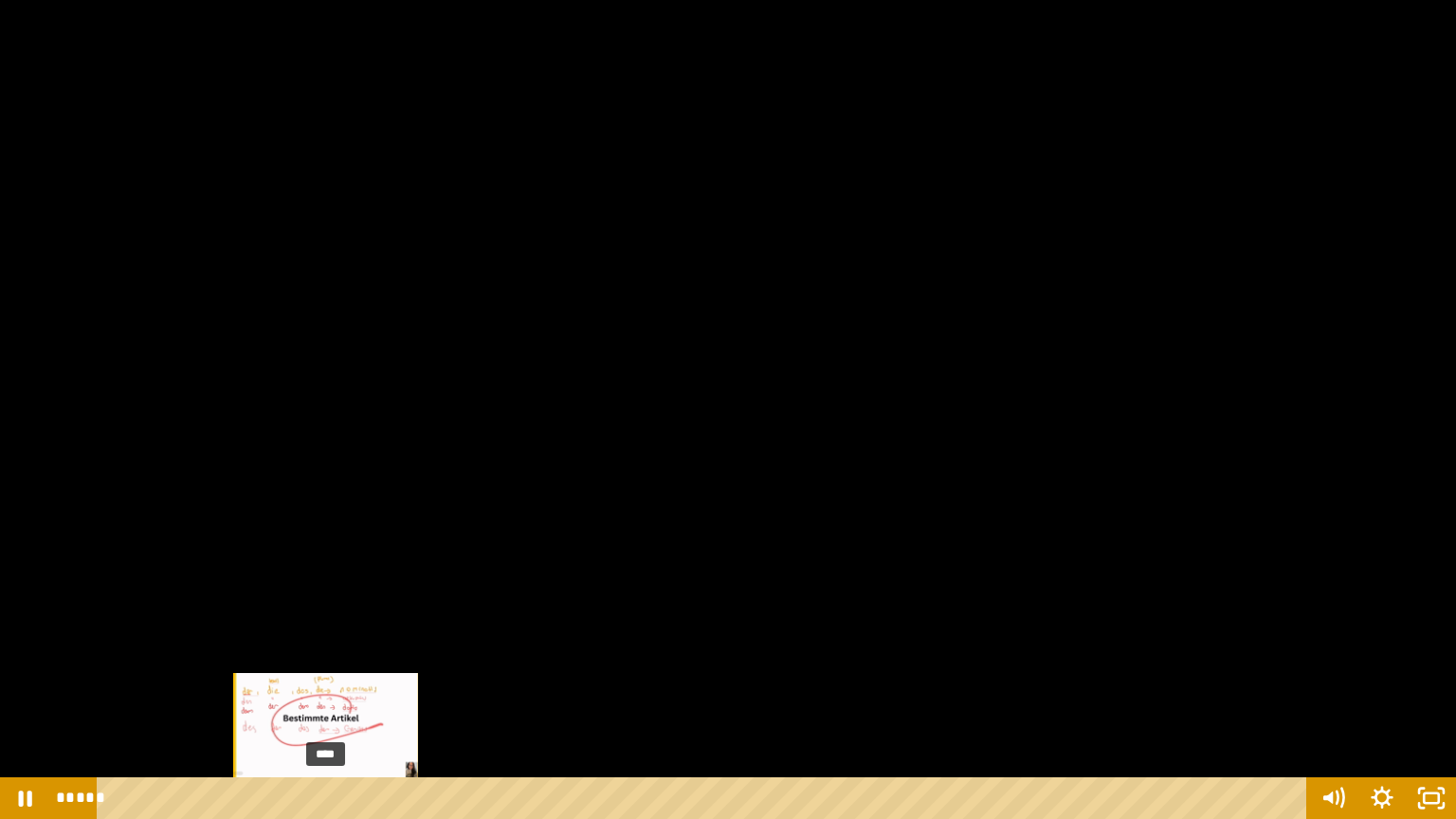 click on "****" at bounding box center [705, 798] 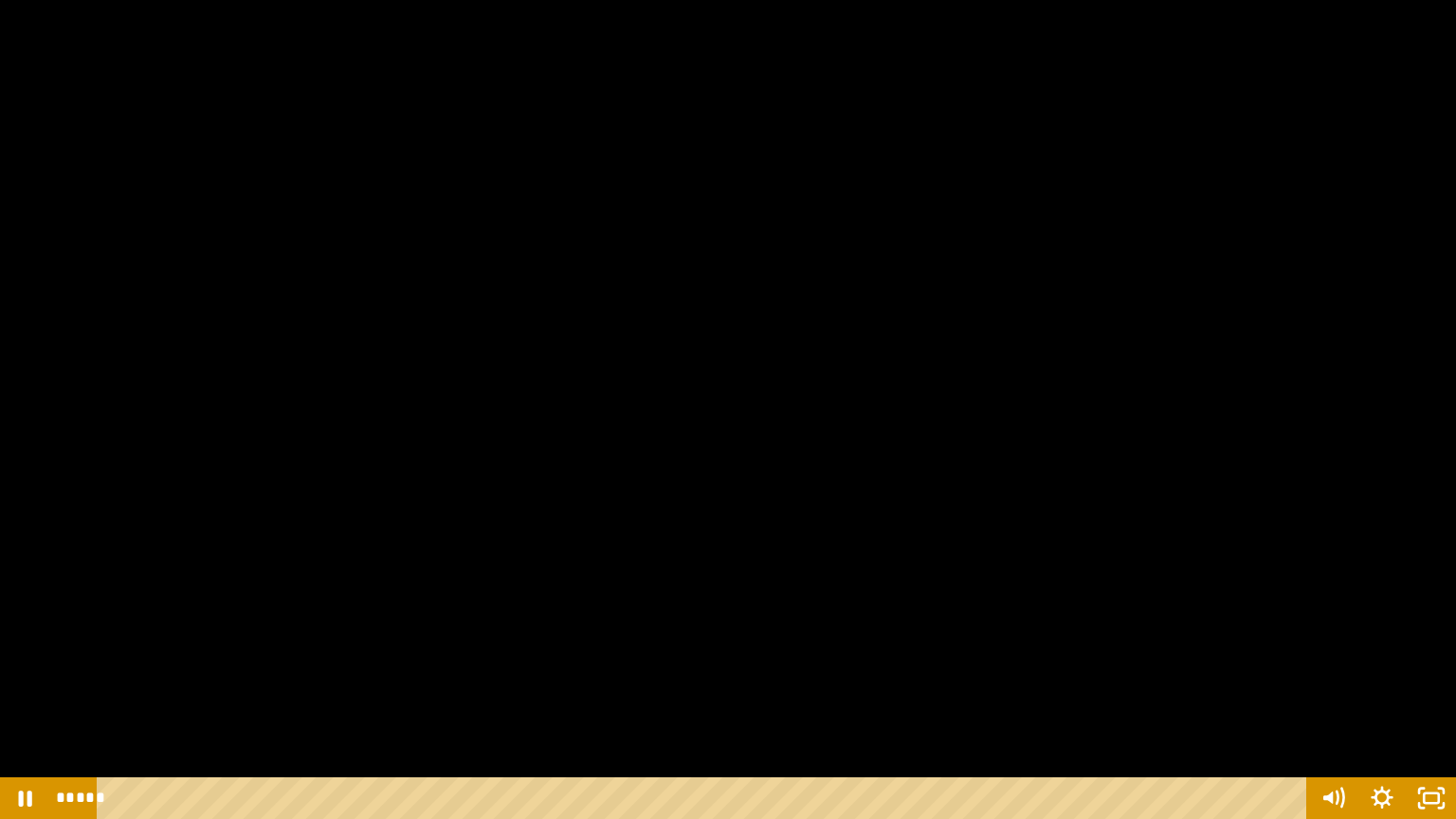 click at bounding box center (728, 410) 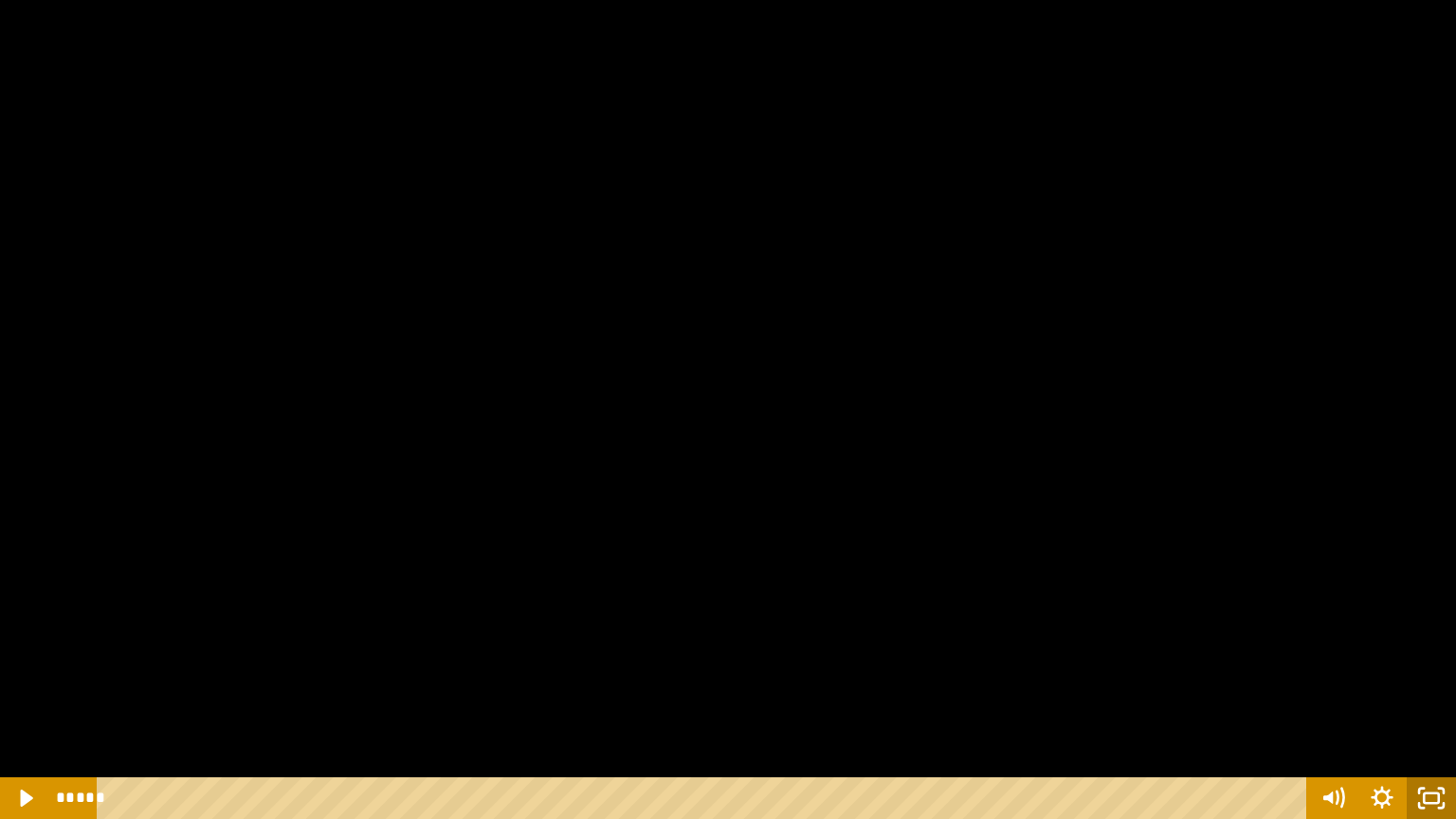 drag, startPoint x: 1415, startPoint y: 800, endPoint x: 937, endPoint y: 60, distance: 880.9563 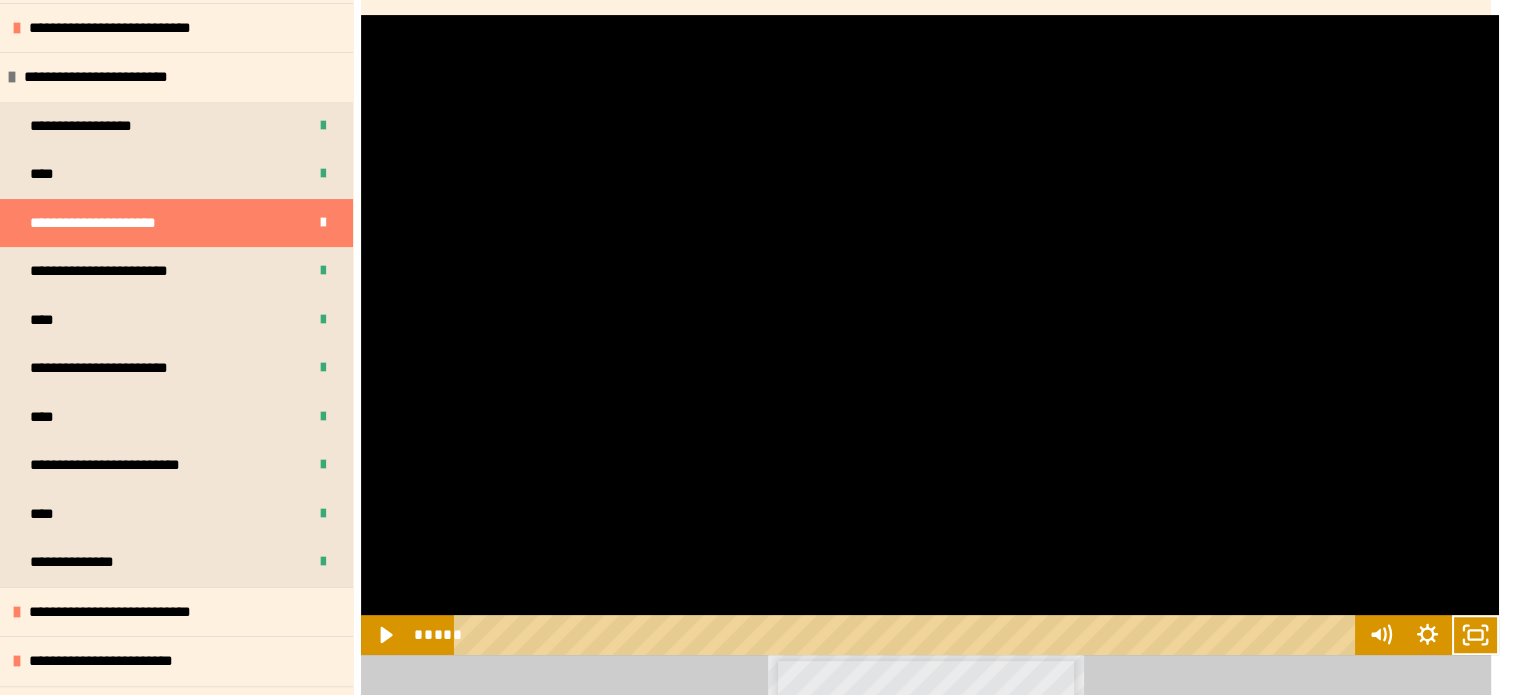 click at bounding box center (930, 335) 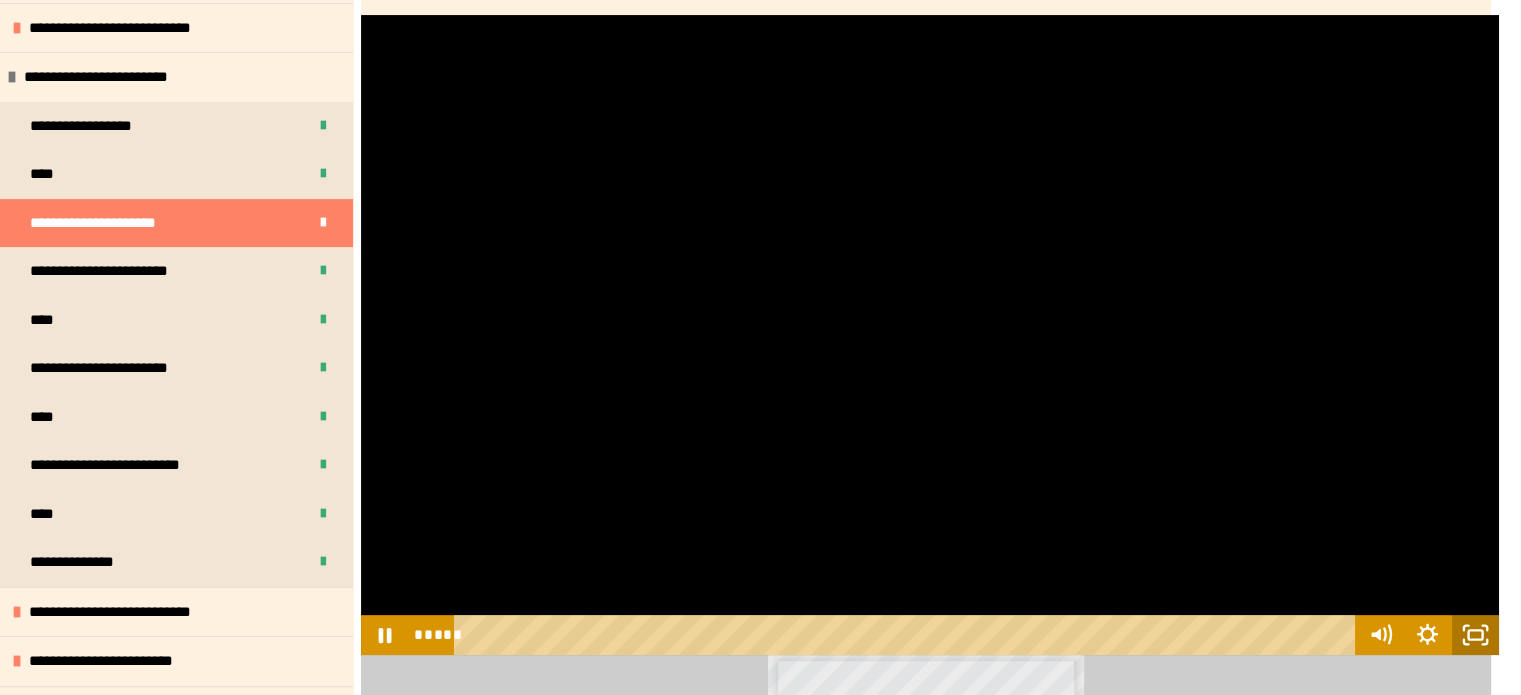 click 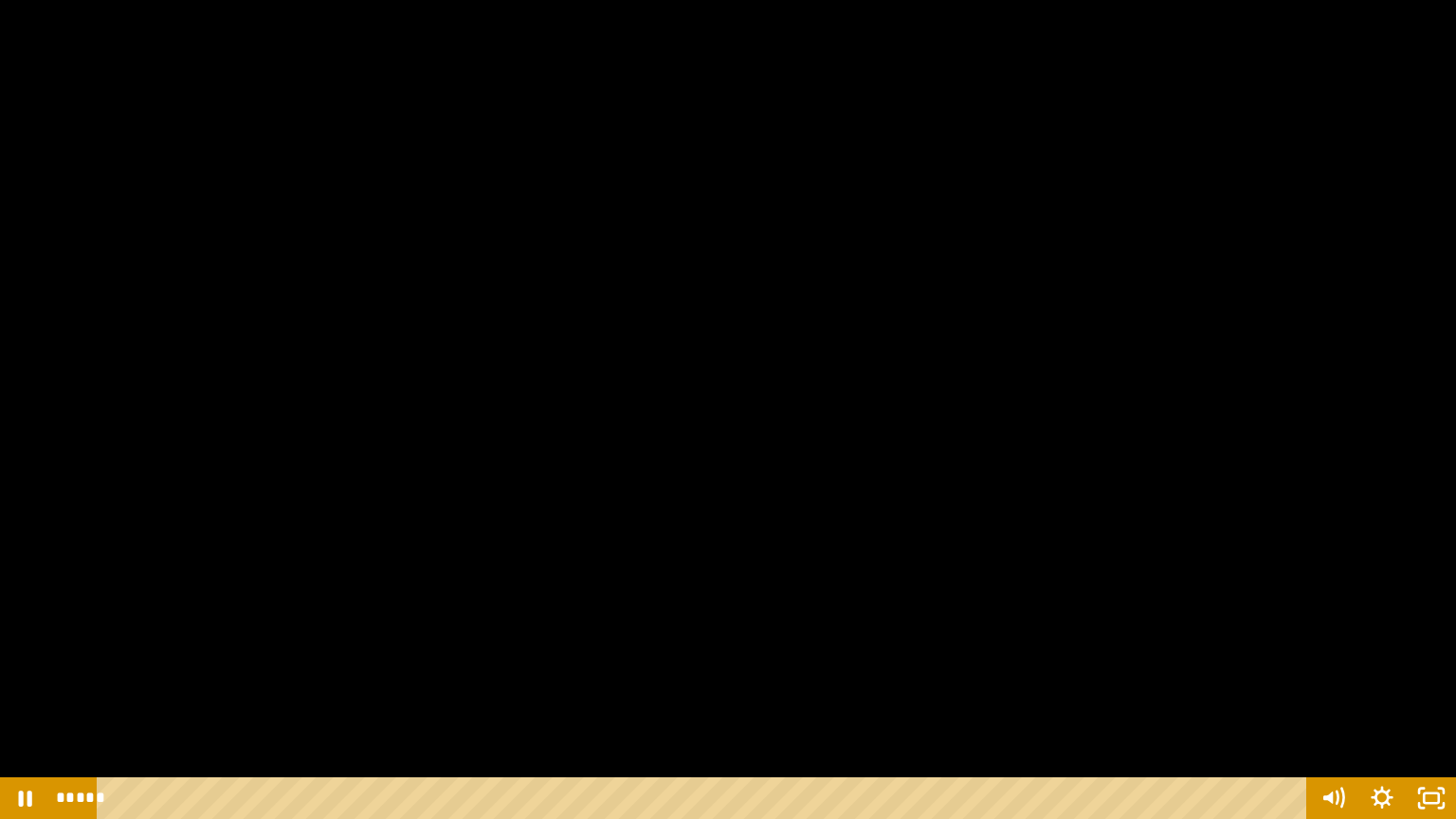 click at bounding box center (728, 410) 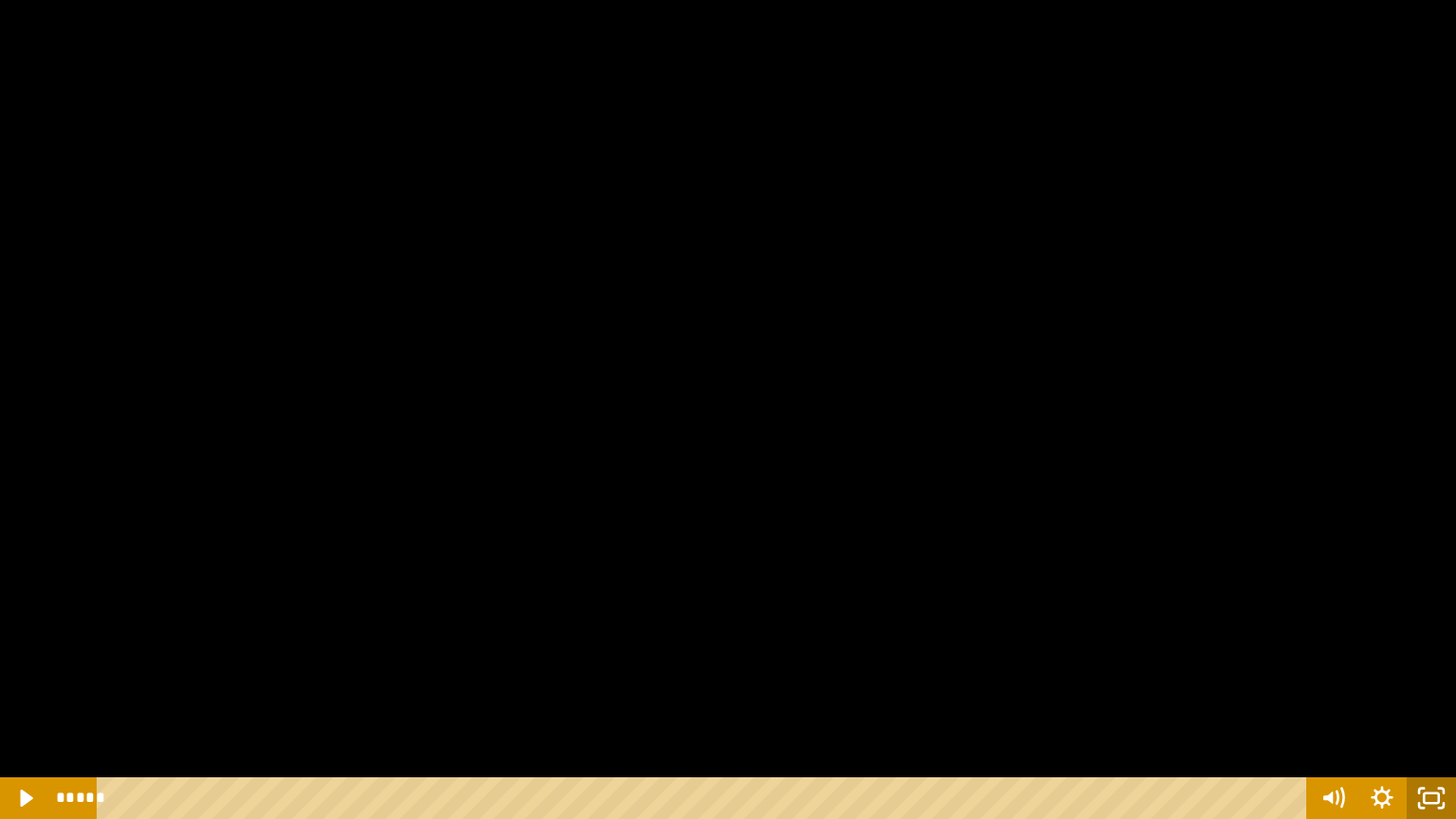 click 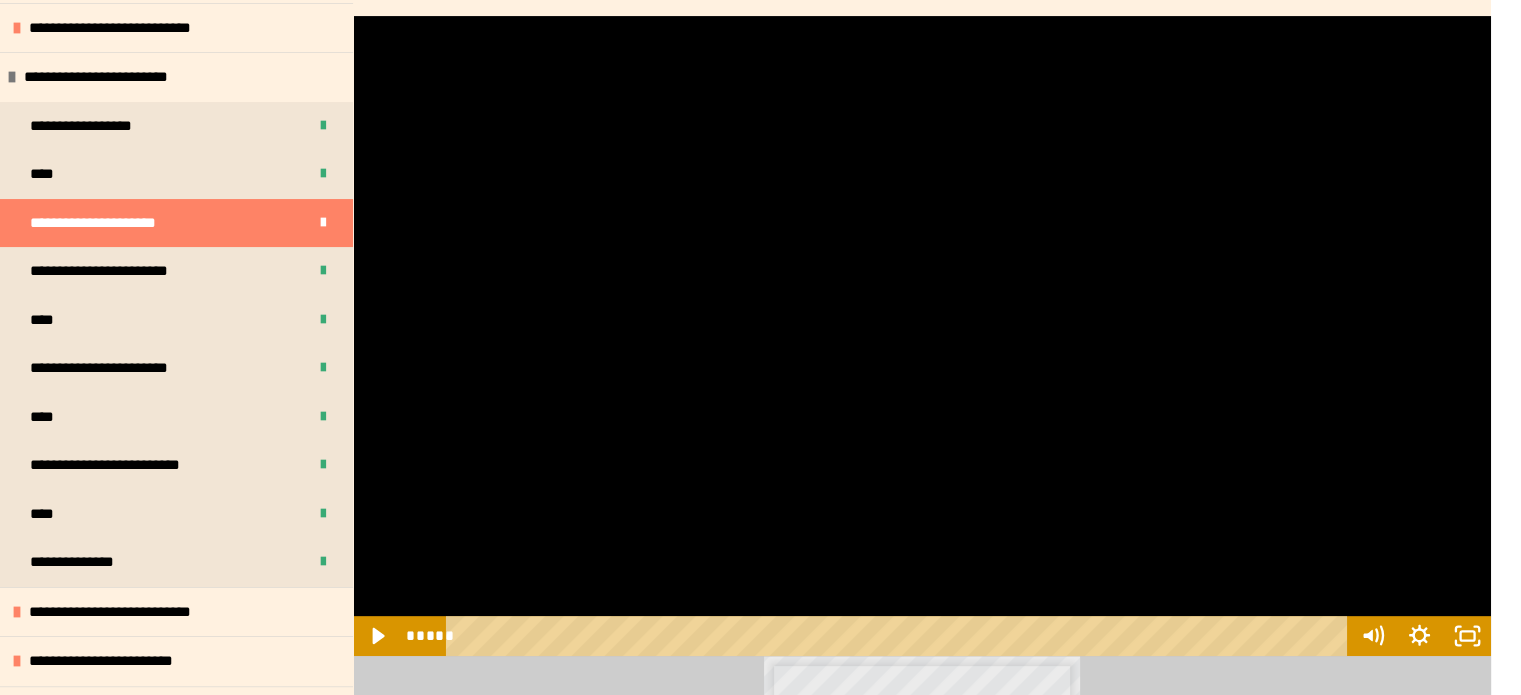 click at bounding box center [922, 336] 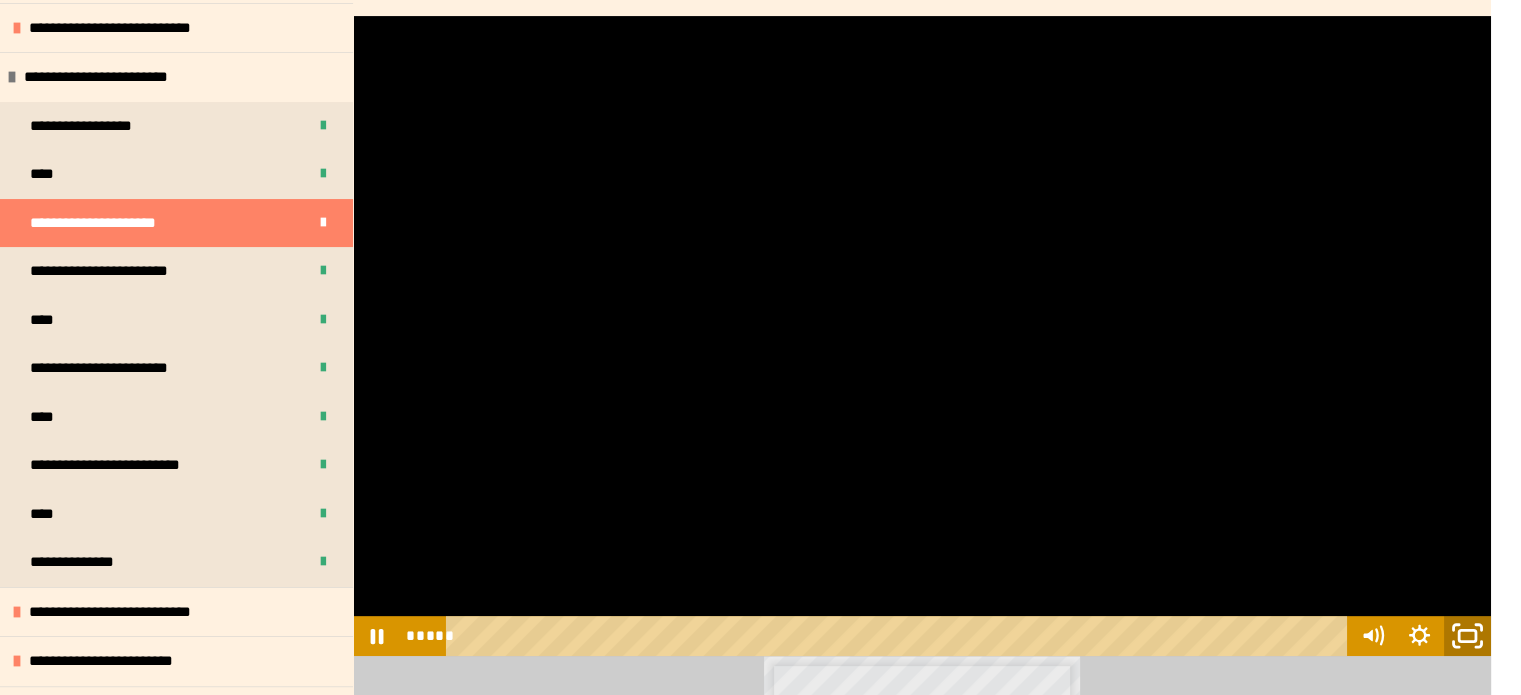 click 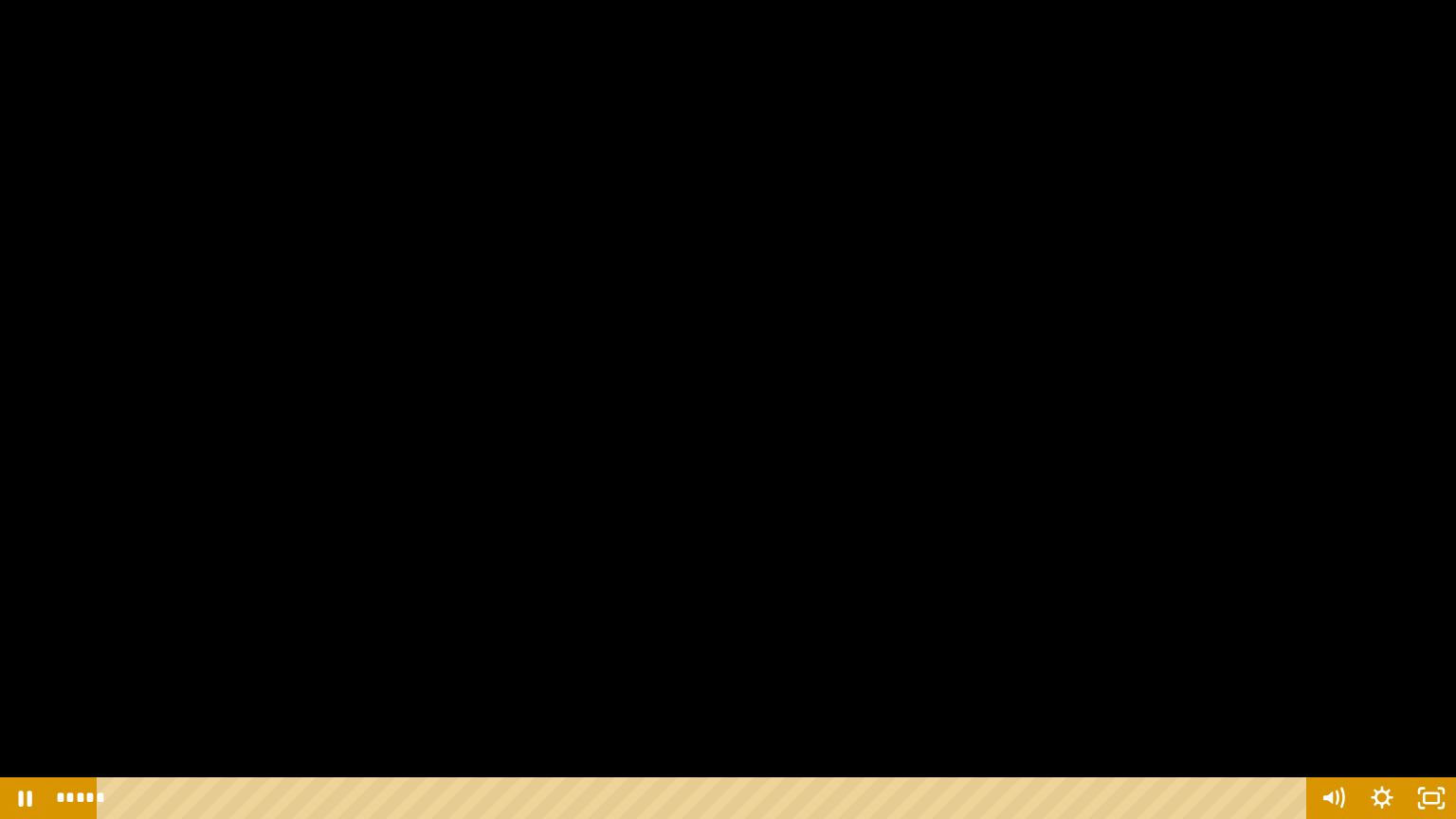 click at bounding box center [728, 410] 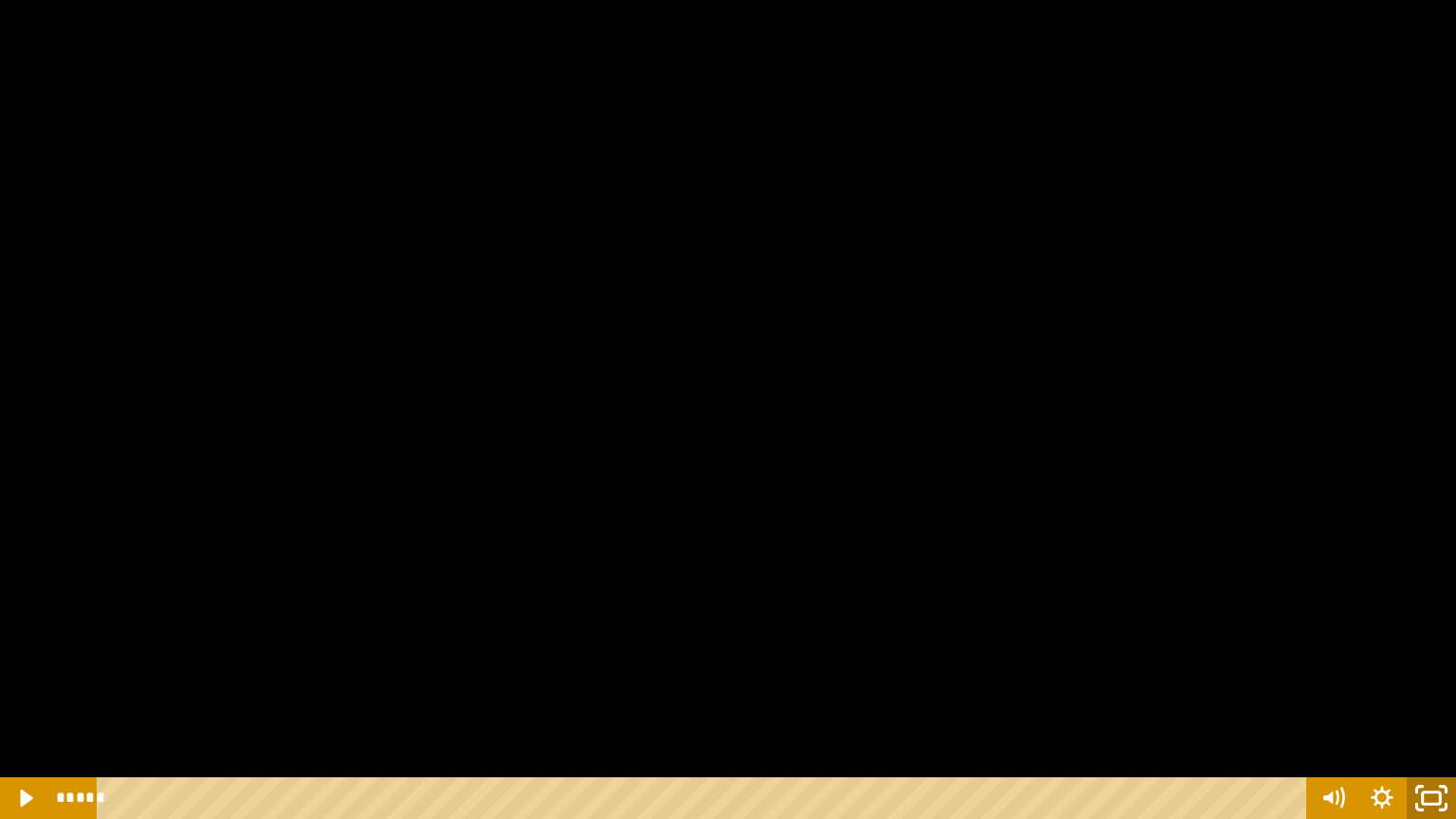 click 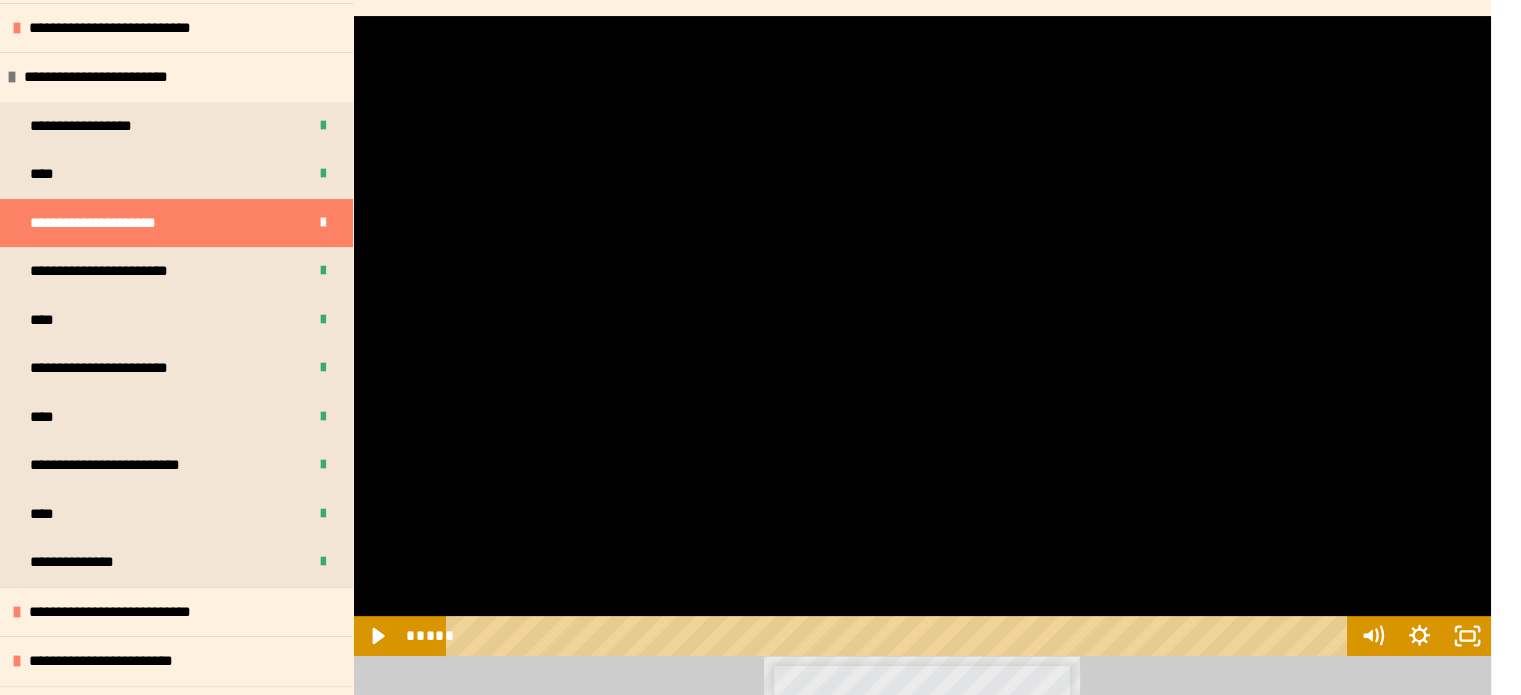 click at bounding box center (922, 336) 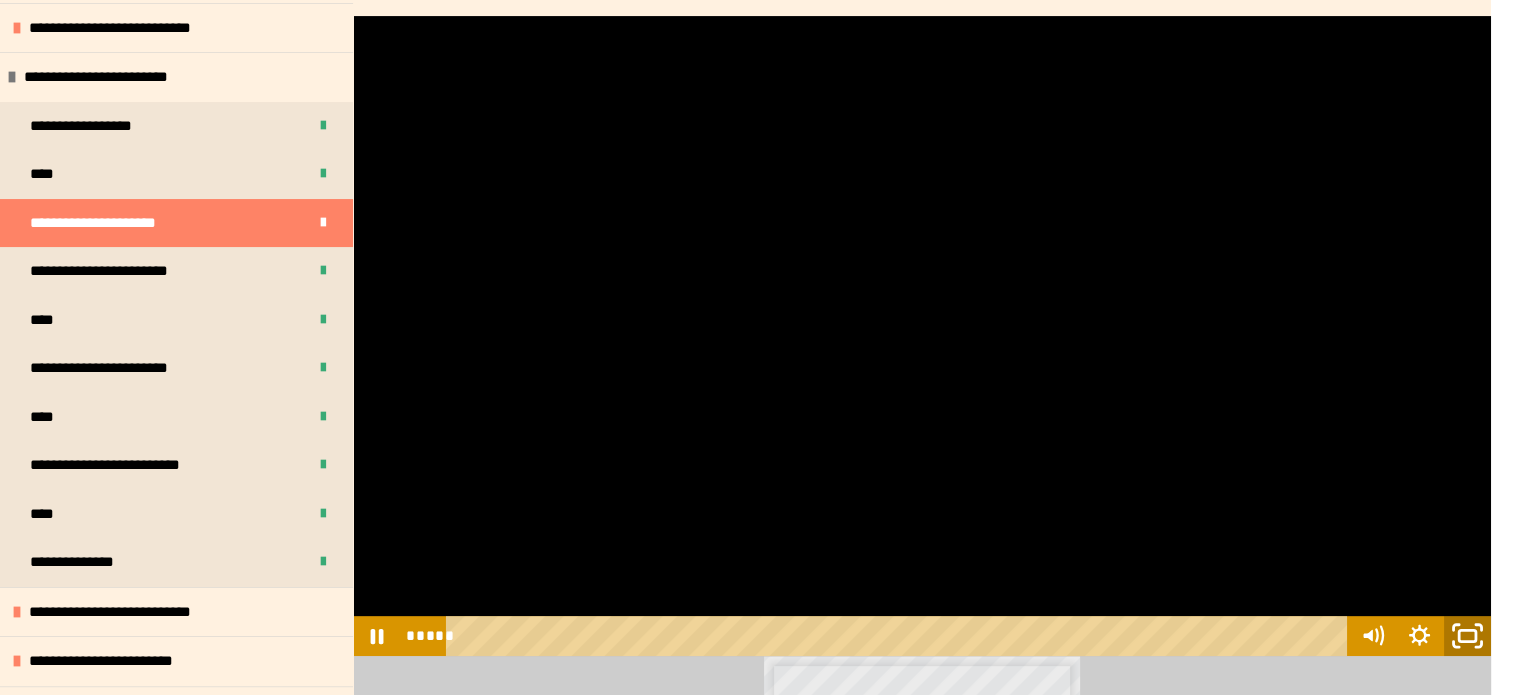 click 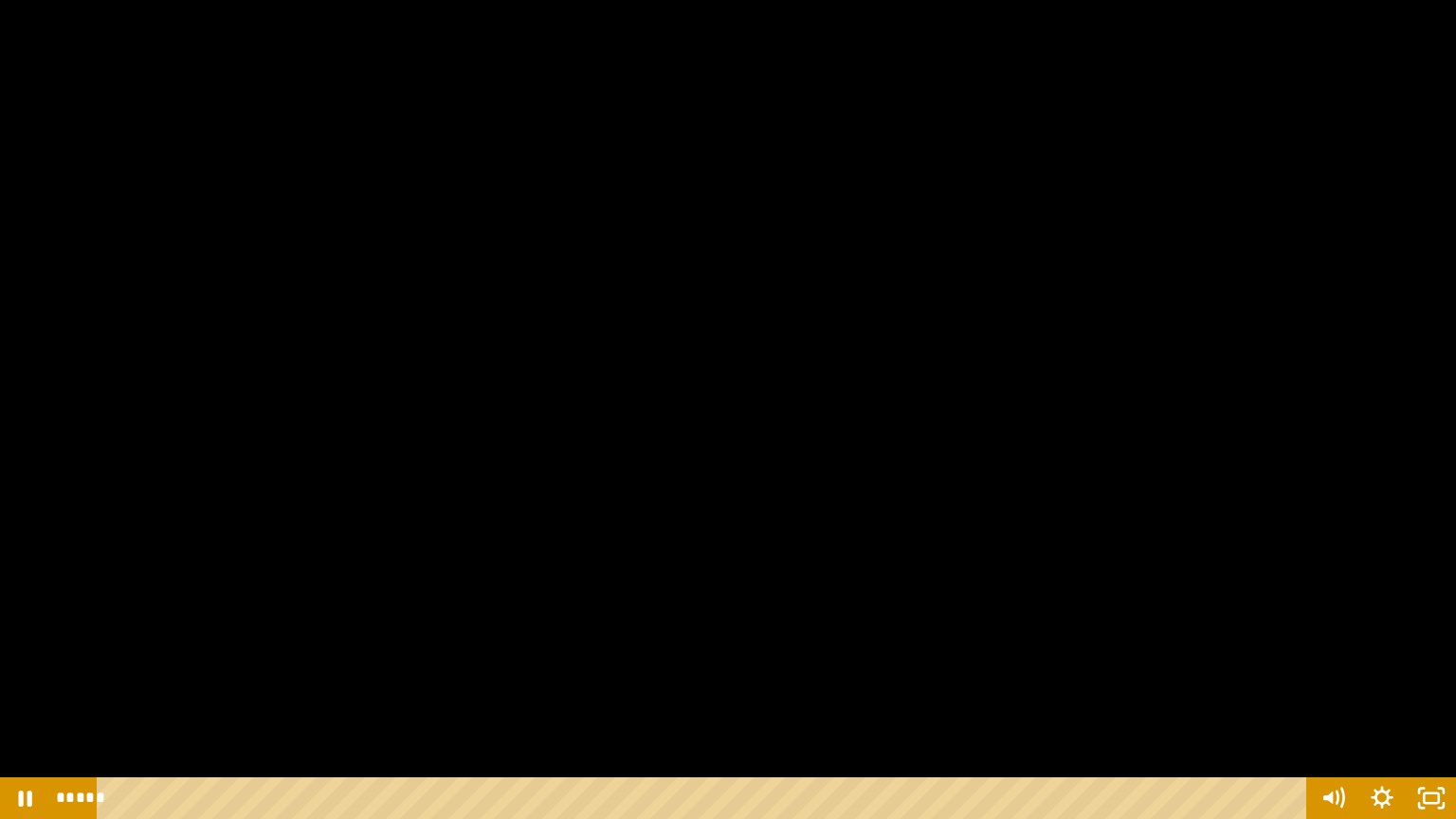 click at bounding box center [728, 410] 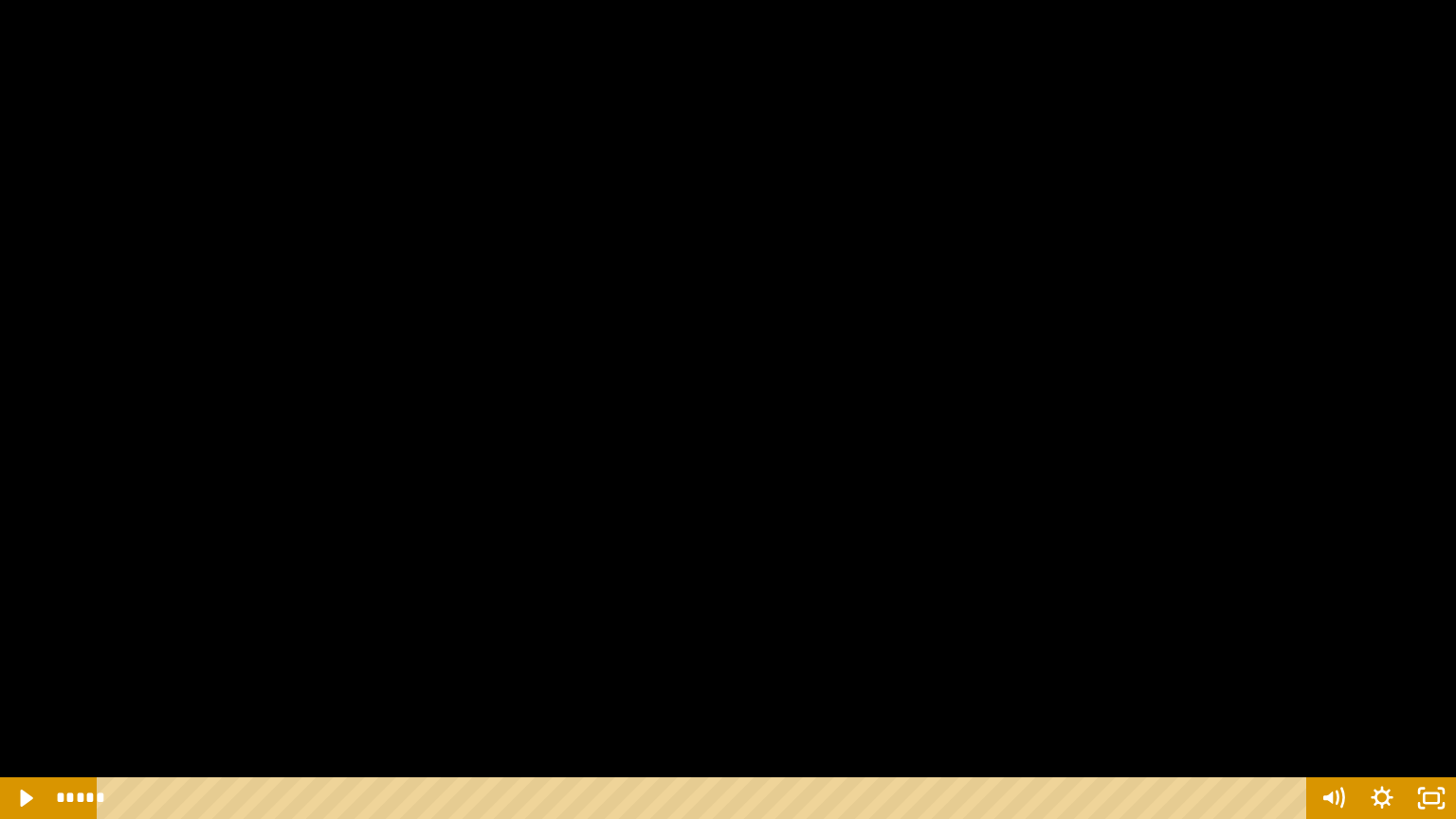 click at bounding box center (728, 410) 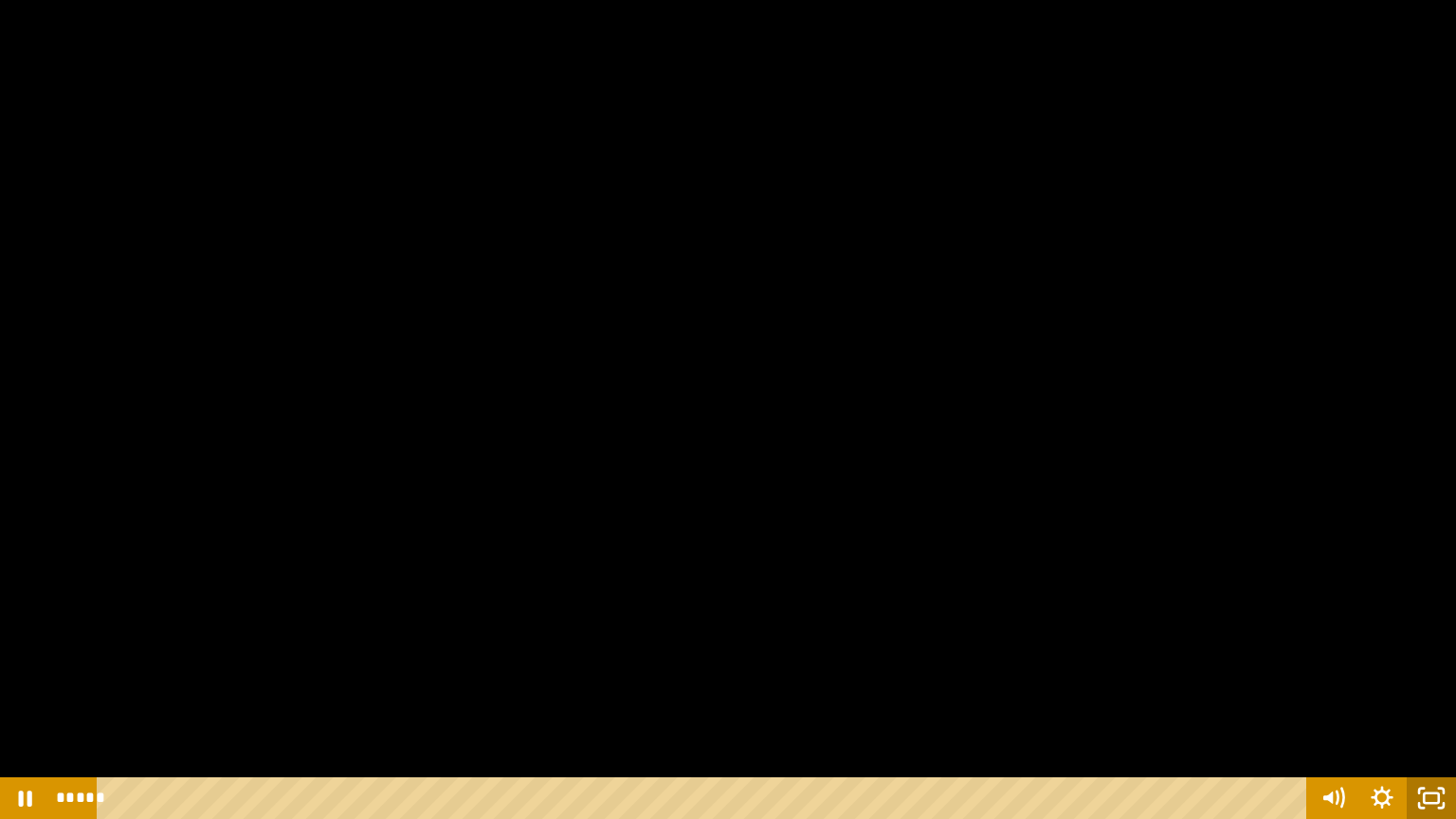 click 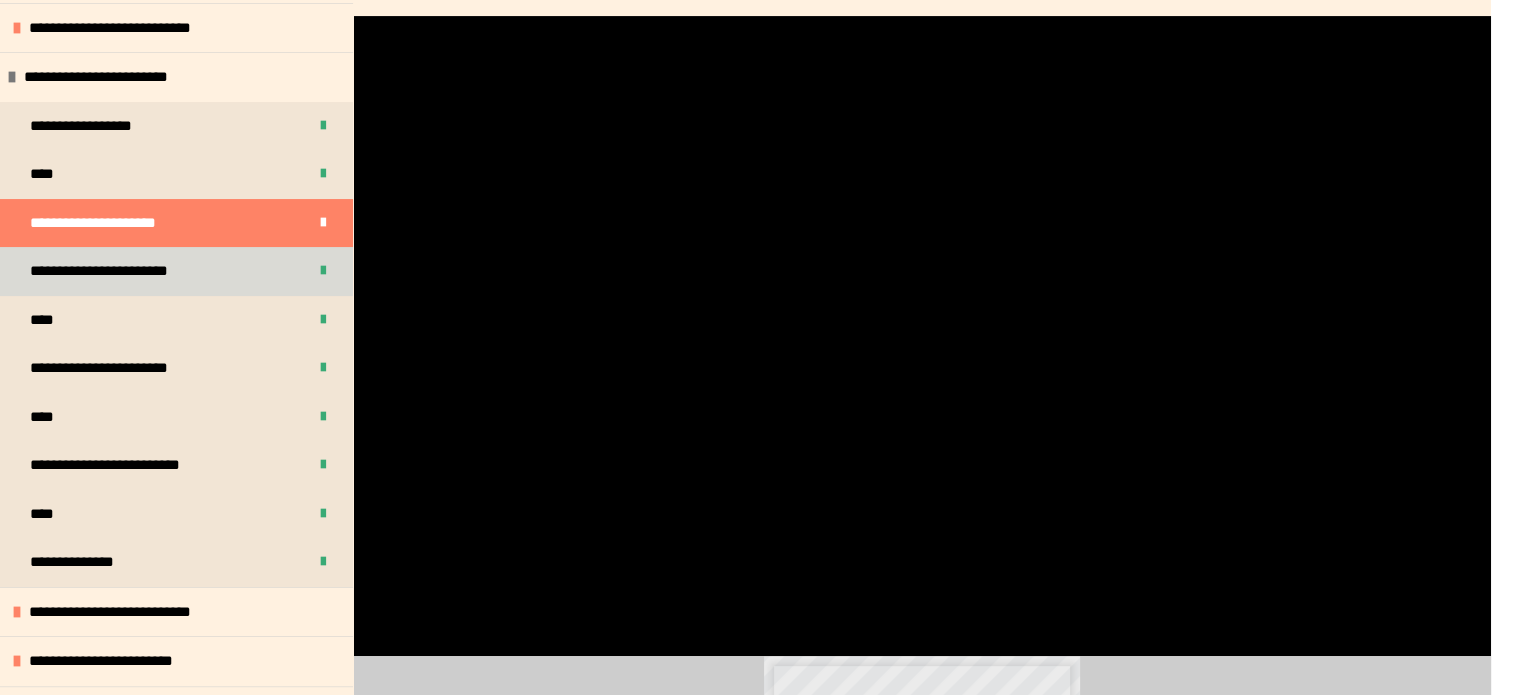 click on "**********" at bounding box center [176, 271] 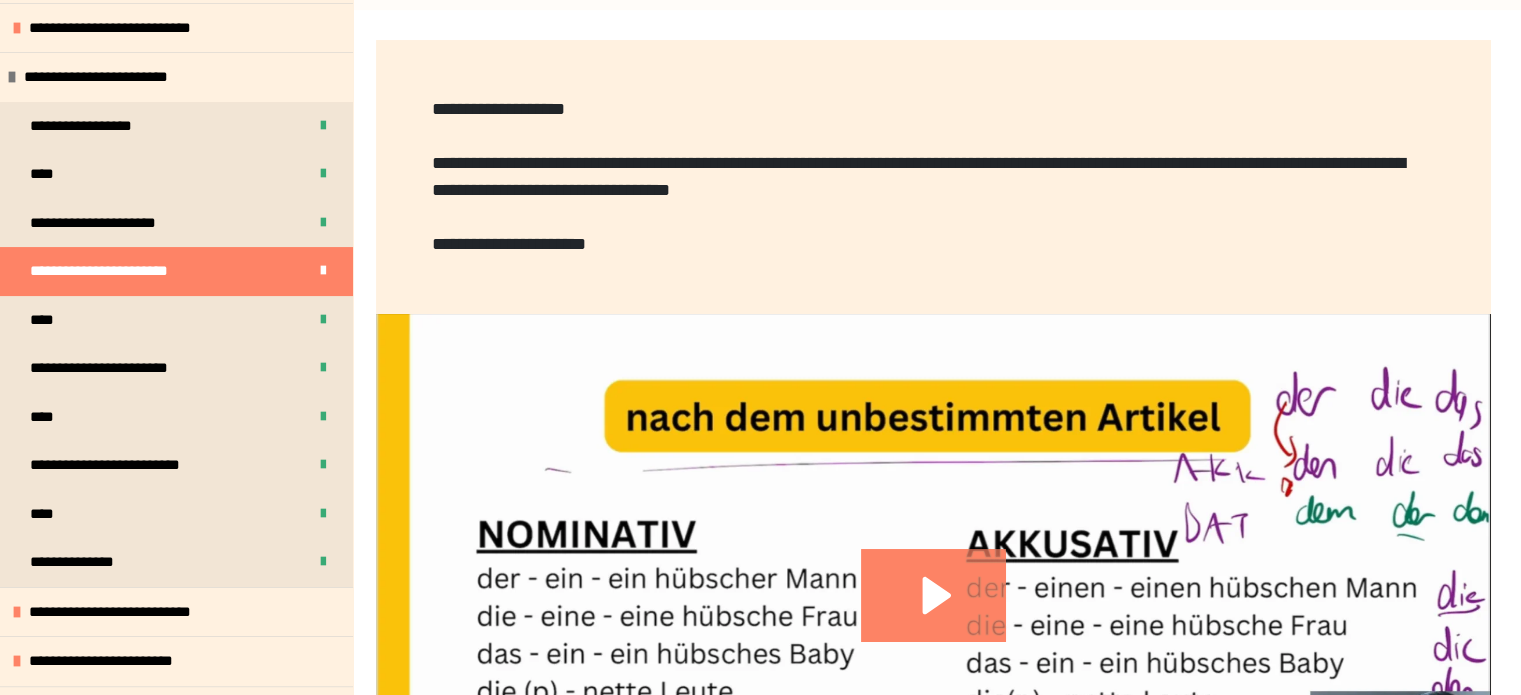 scroll, scrollTop: 387, scrollLeft: 0, axis: vertical 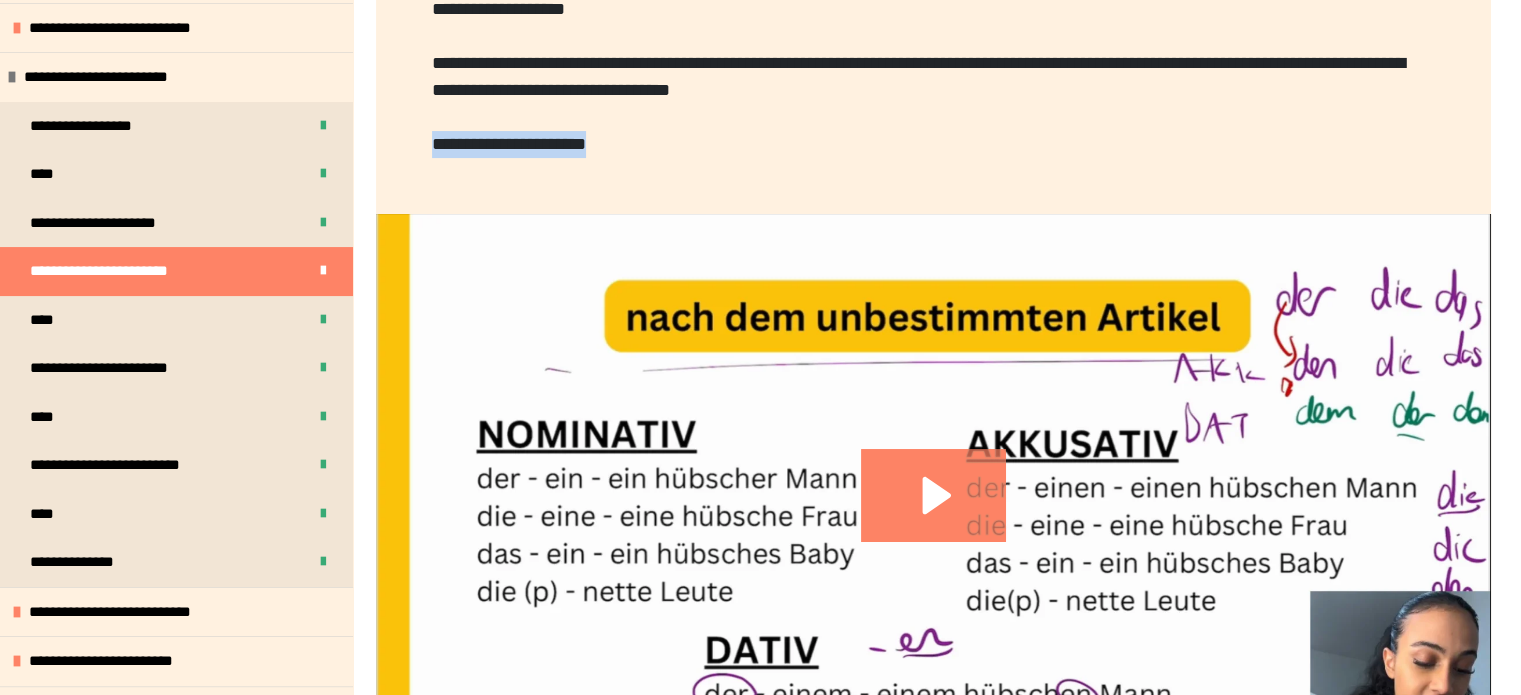 drag, startPoint x: 432, startPoint y: 144, endPoint x: 642, endPoint y: 135, distance: 210.19276 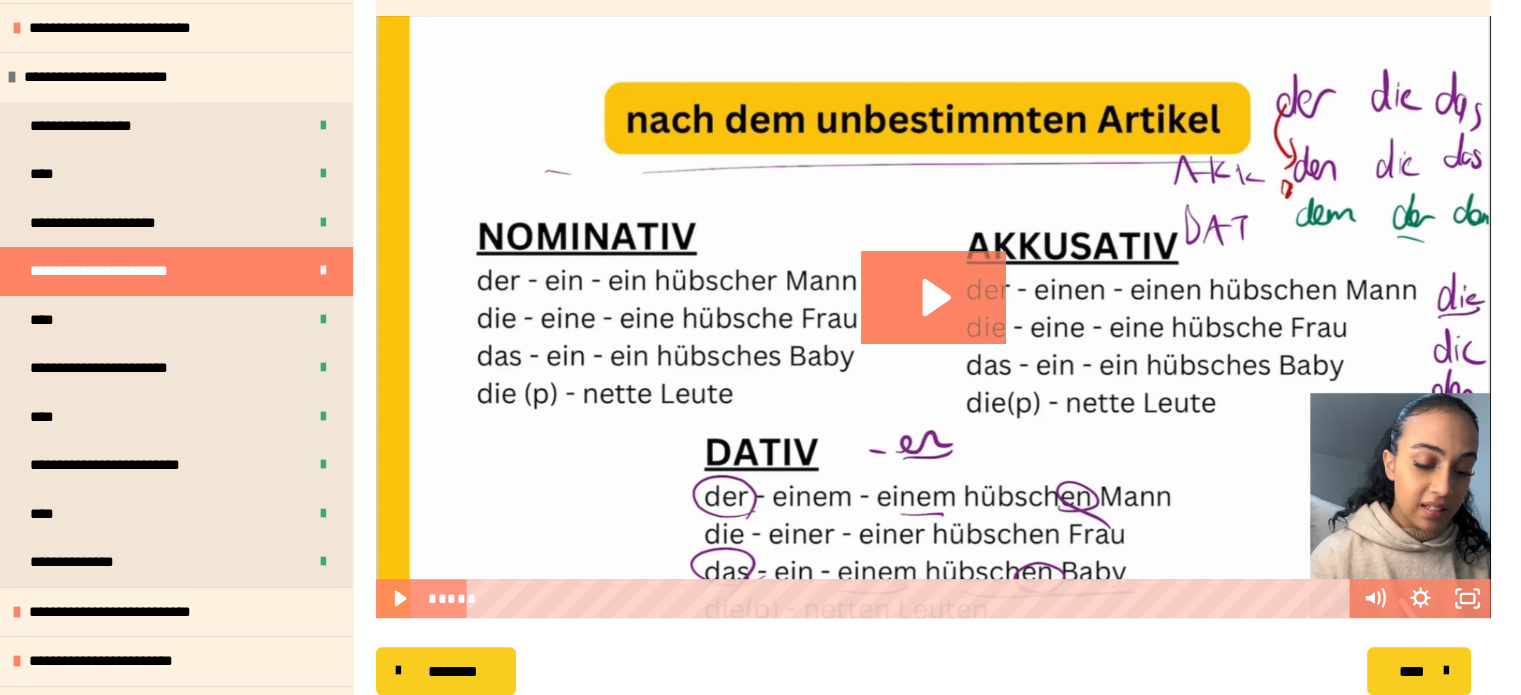 scroll, scrollTop: 587, scrollLeft: 0, axis: vertical 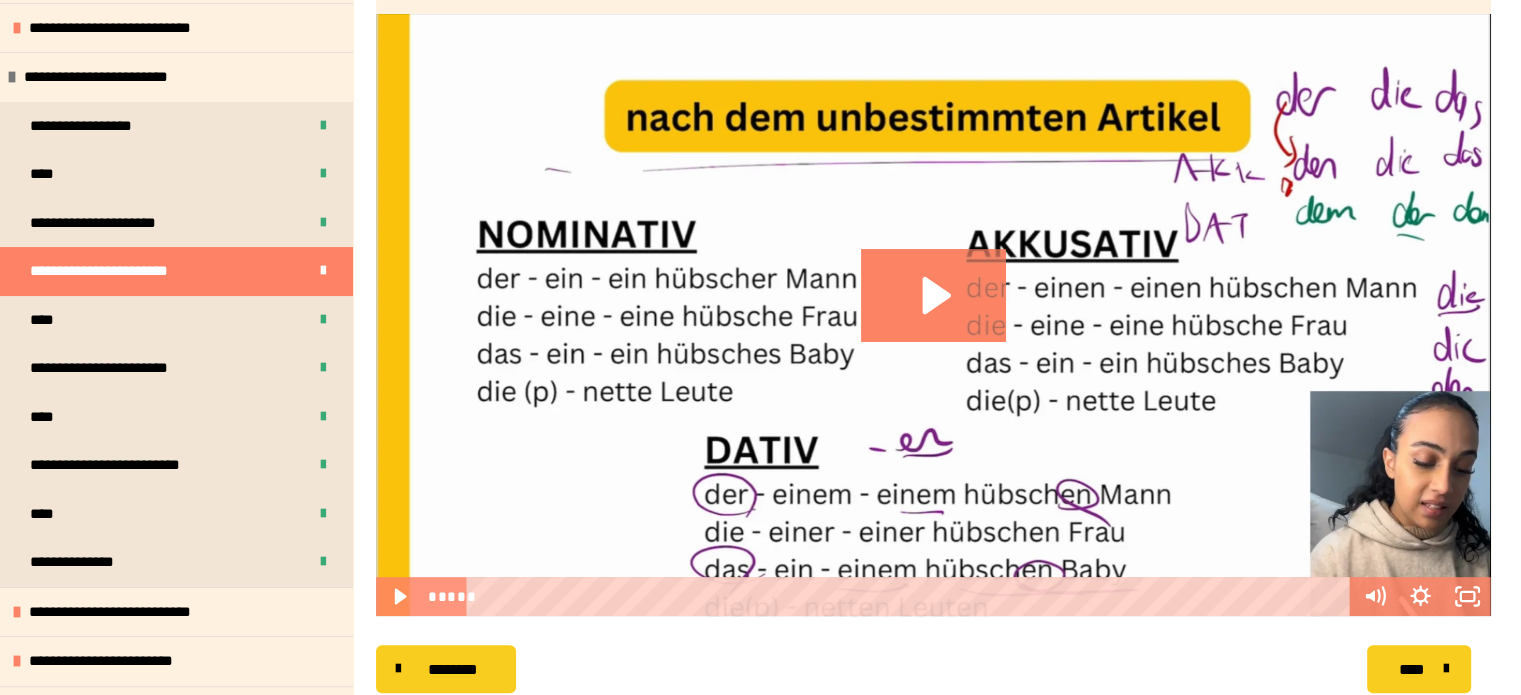 click at bounding box center (933, 315) 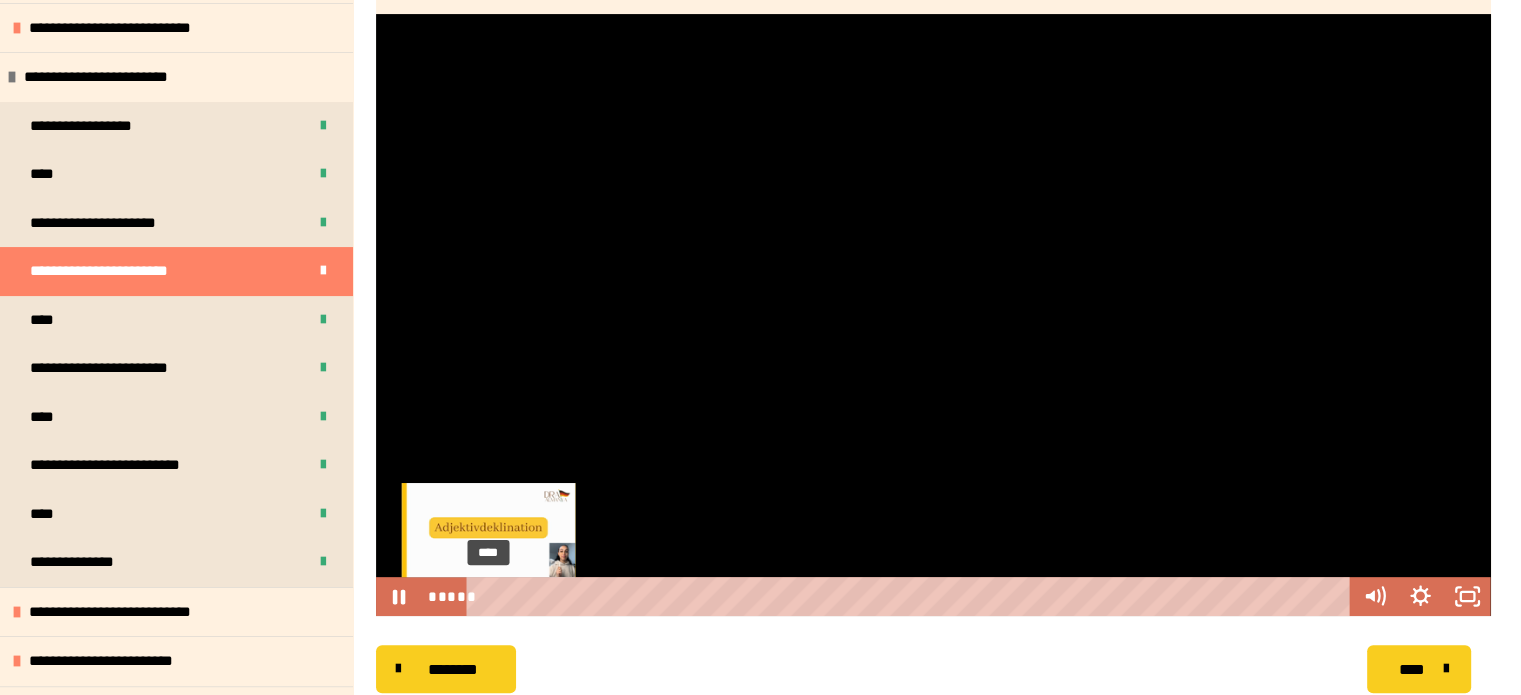 click on "****" at bounding box center [912, 596] 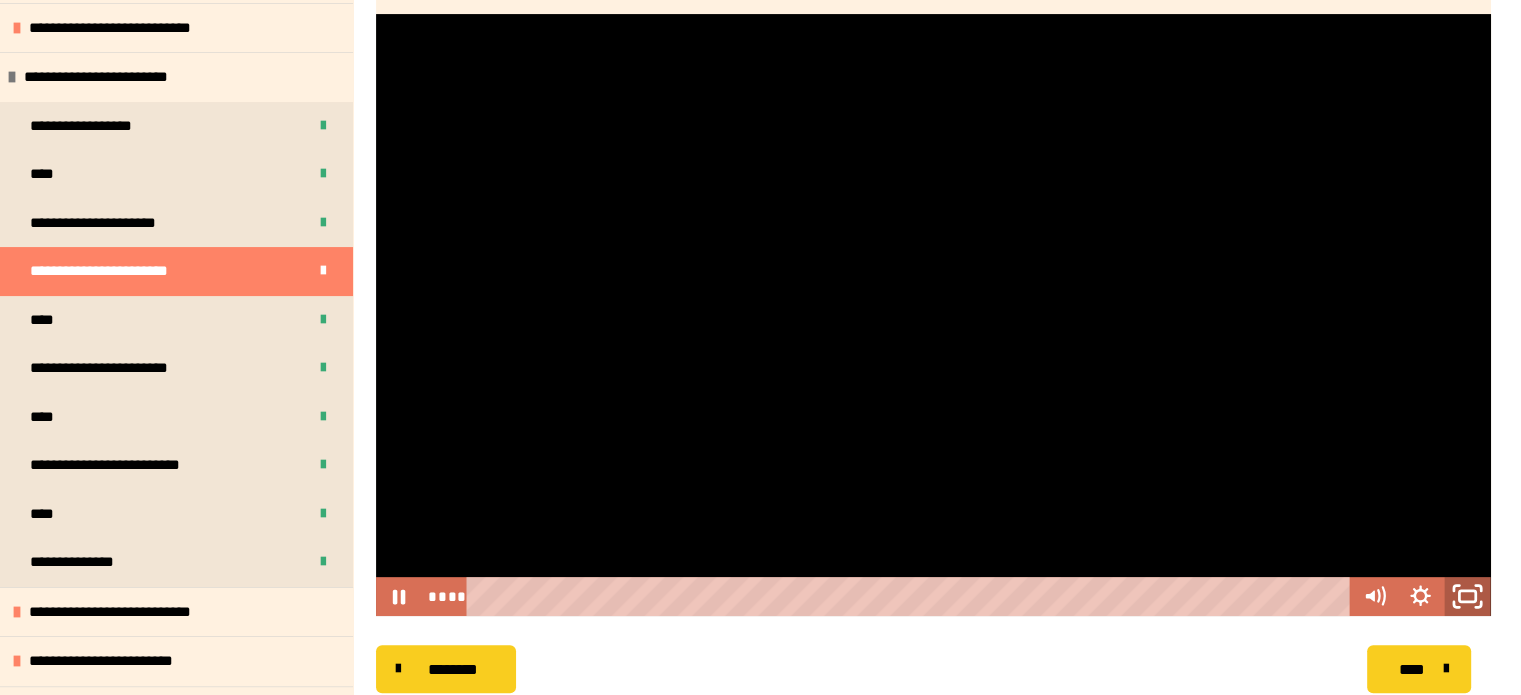 click 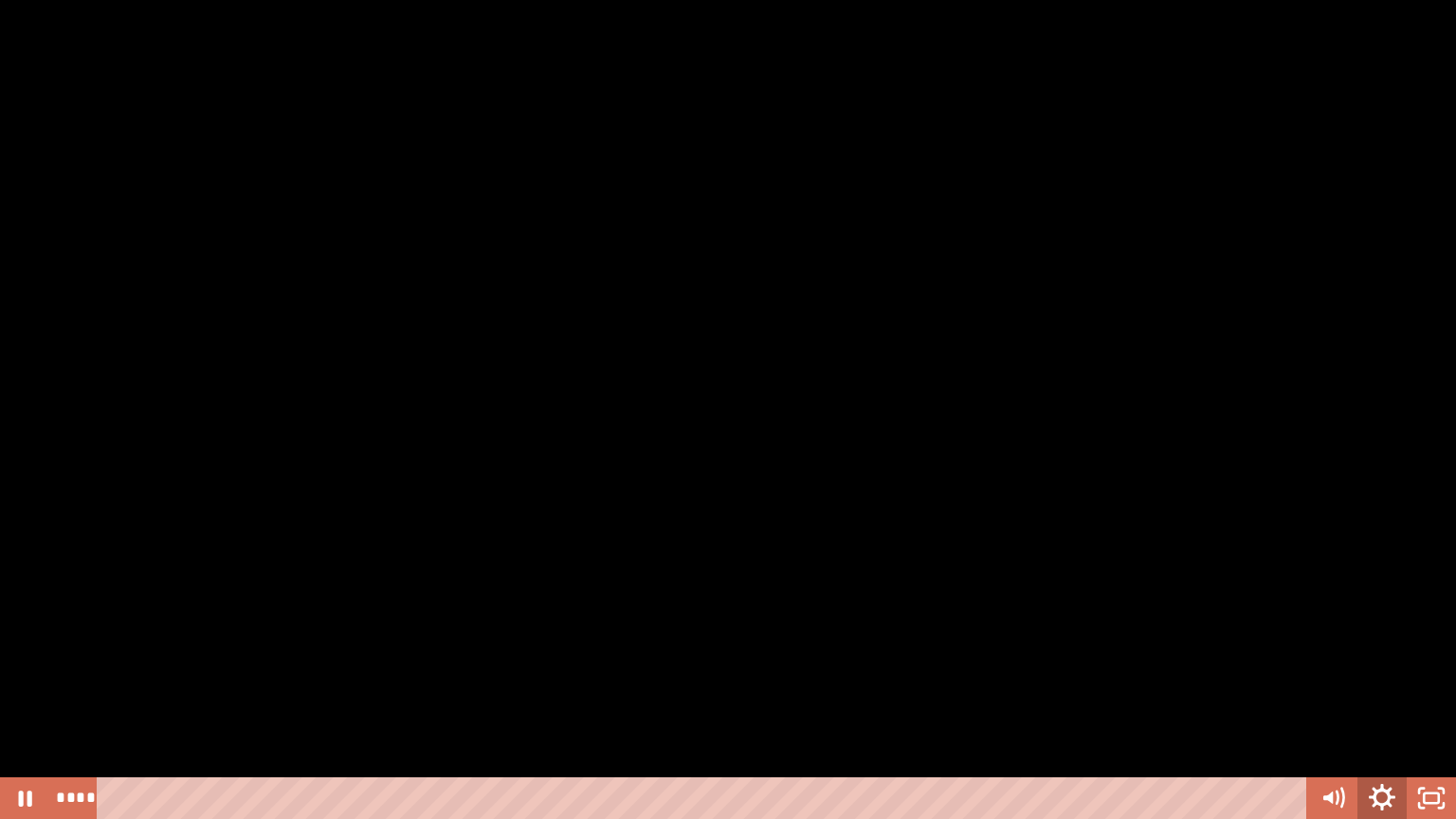 click 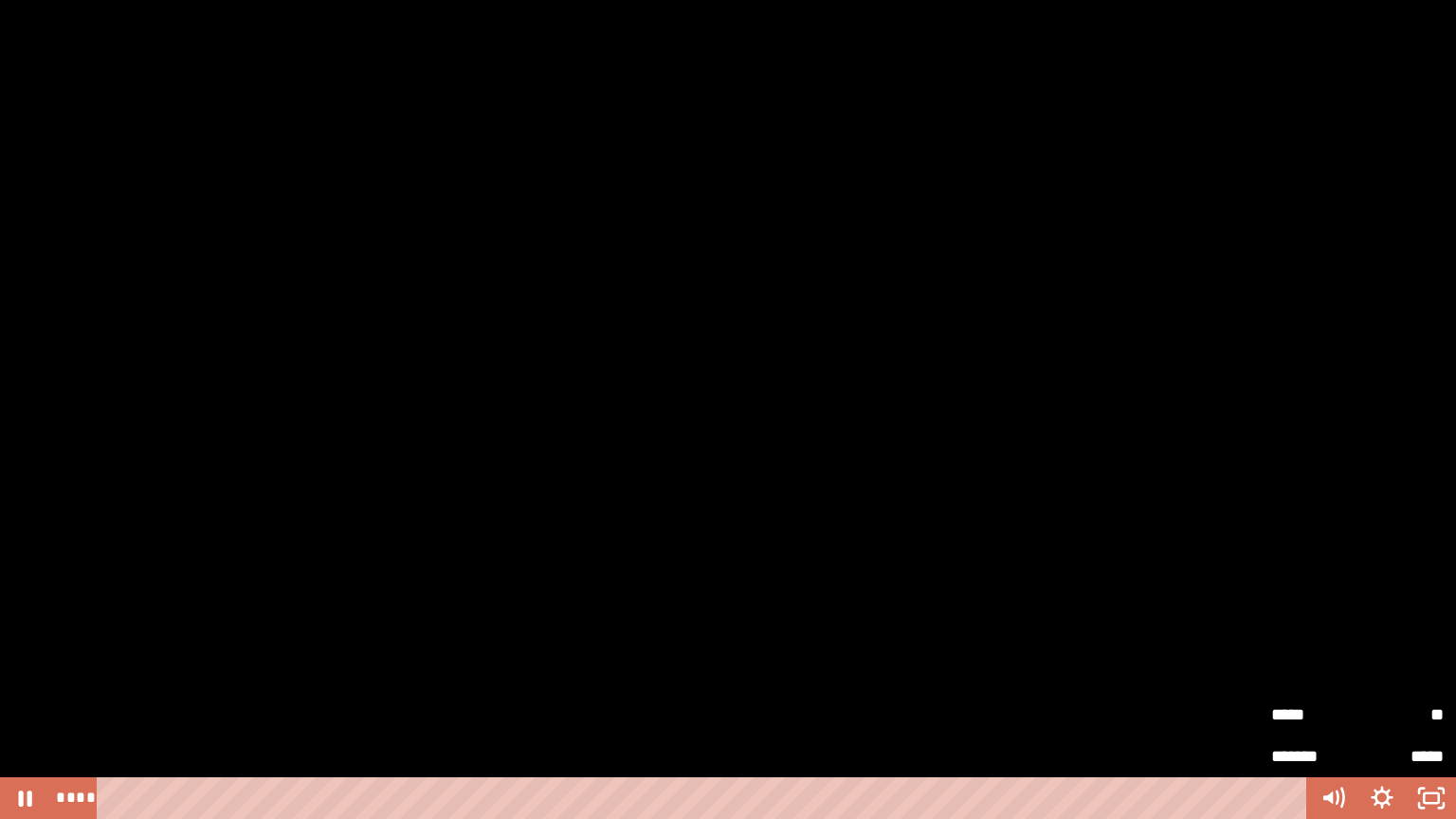 click on "*****" at bounding box center [1314, 715] 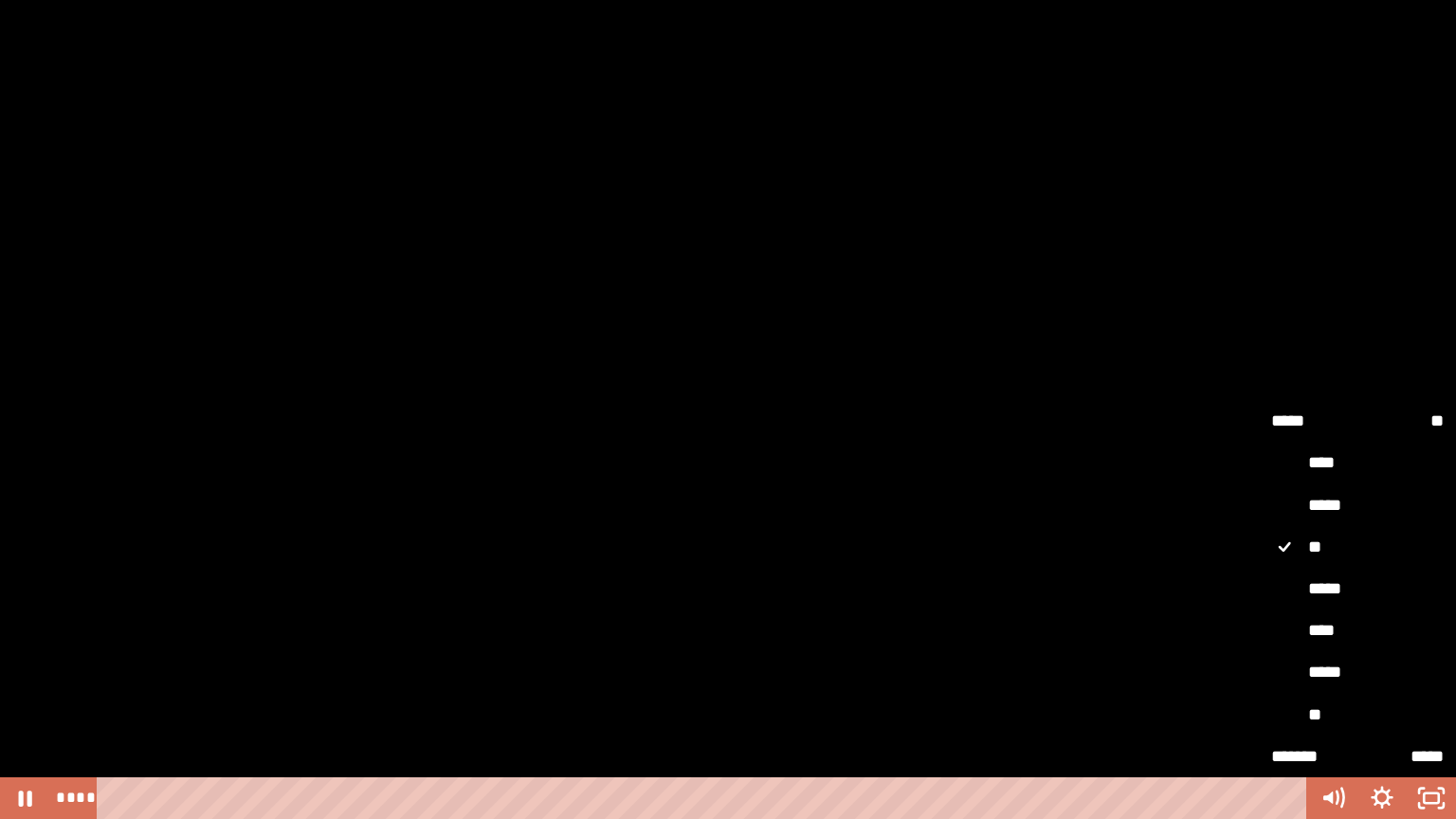 click on "*****" at bounding box center [1357, 590] 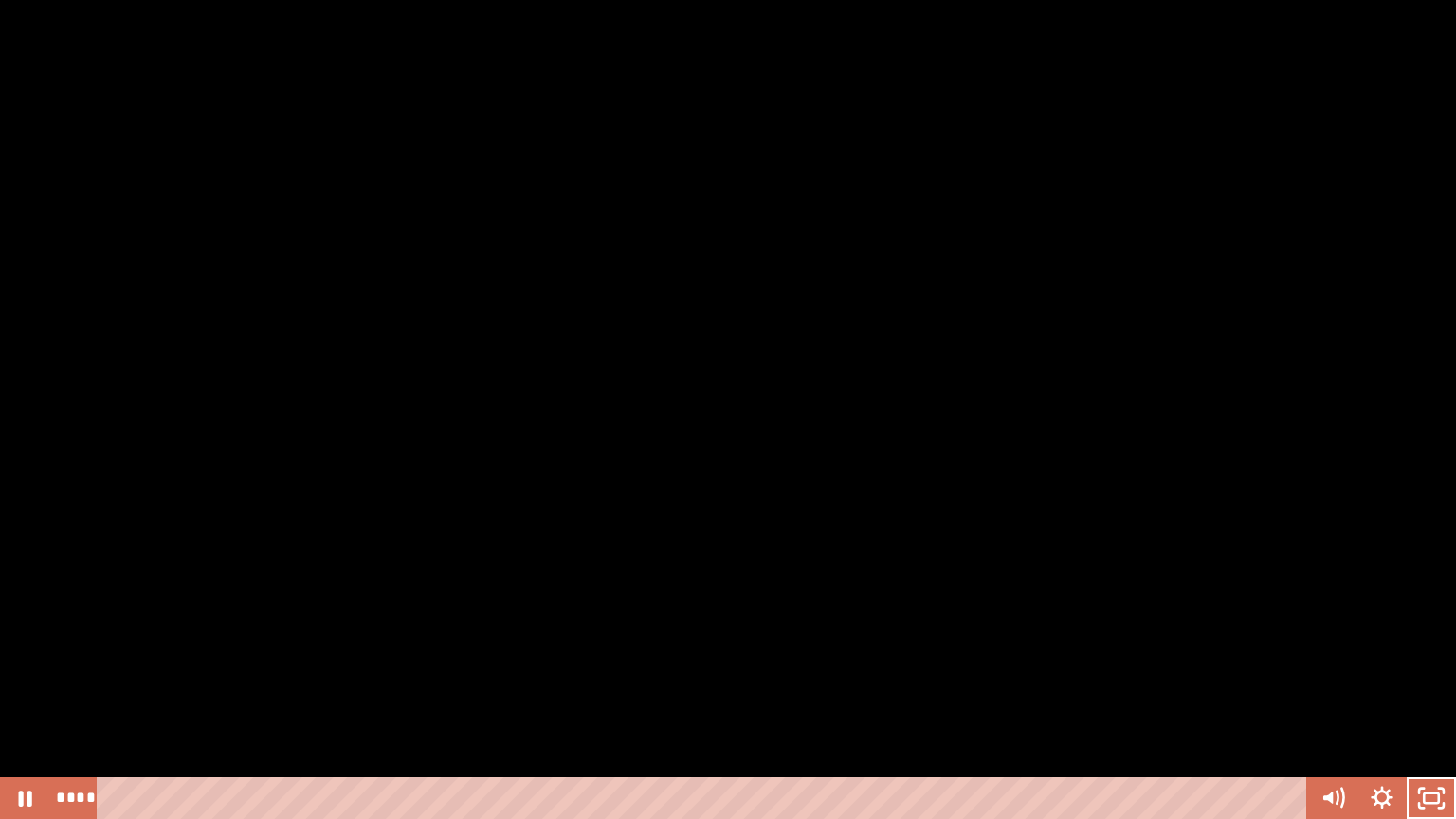 click at bounding box center (728, 410) 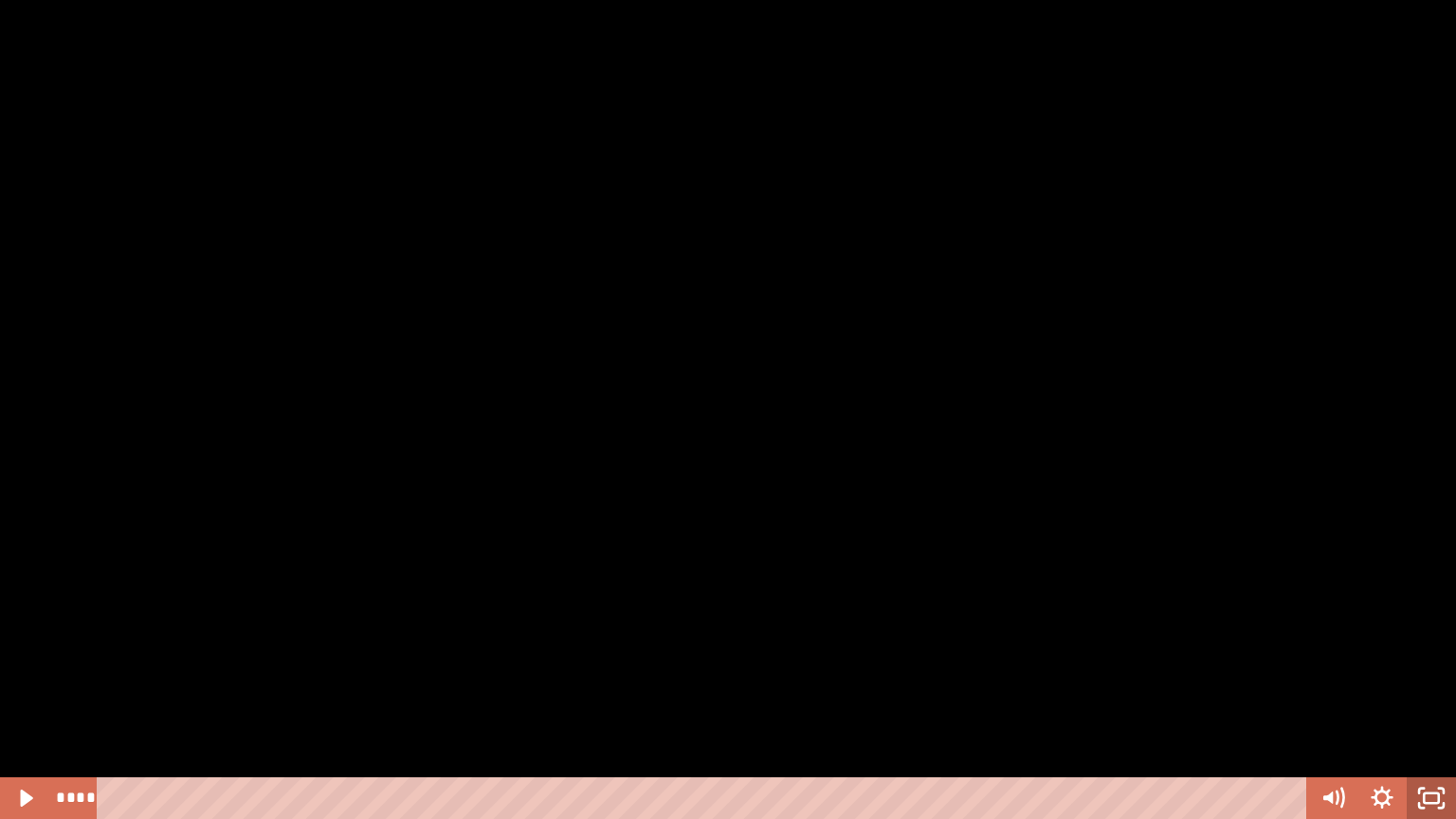 click 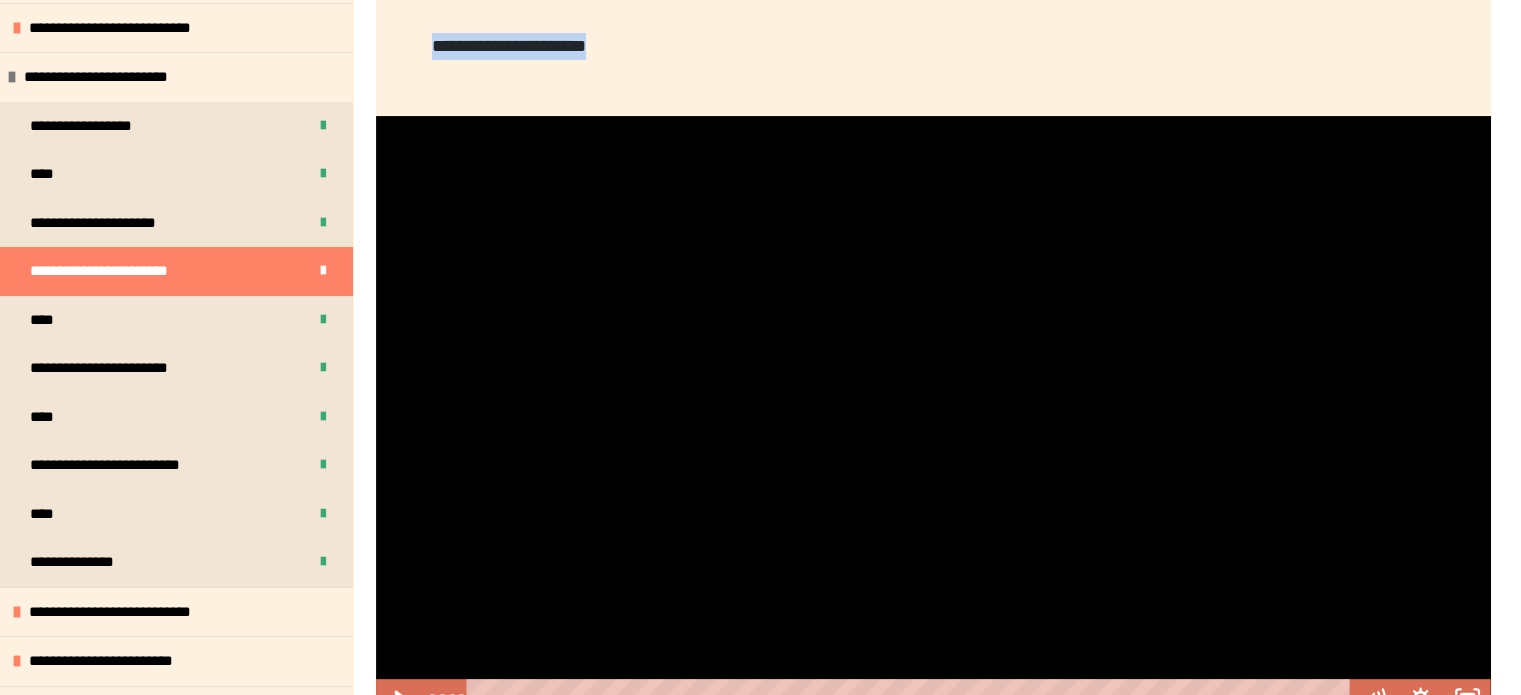 click at bounding box center [933, 417] 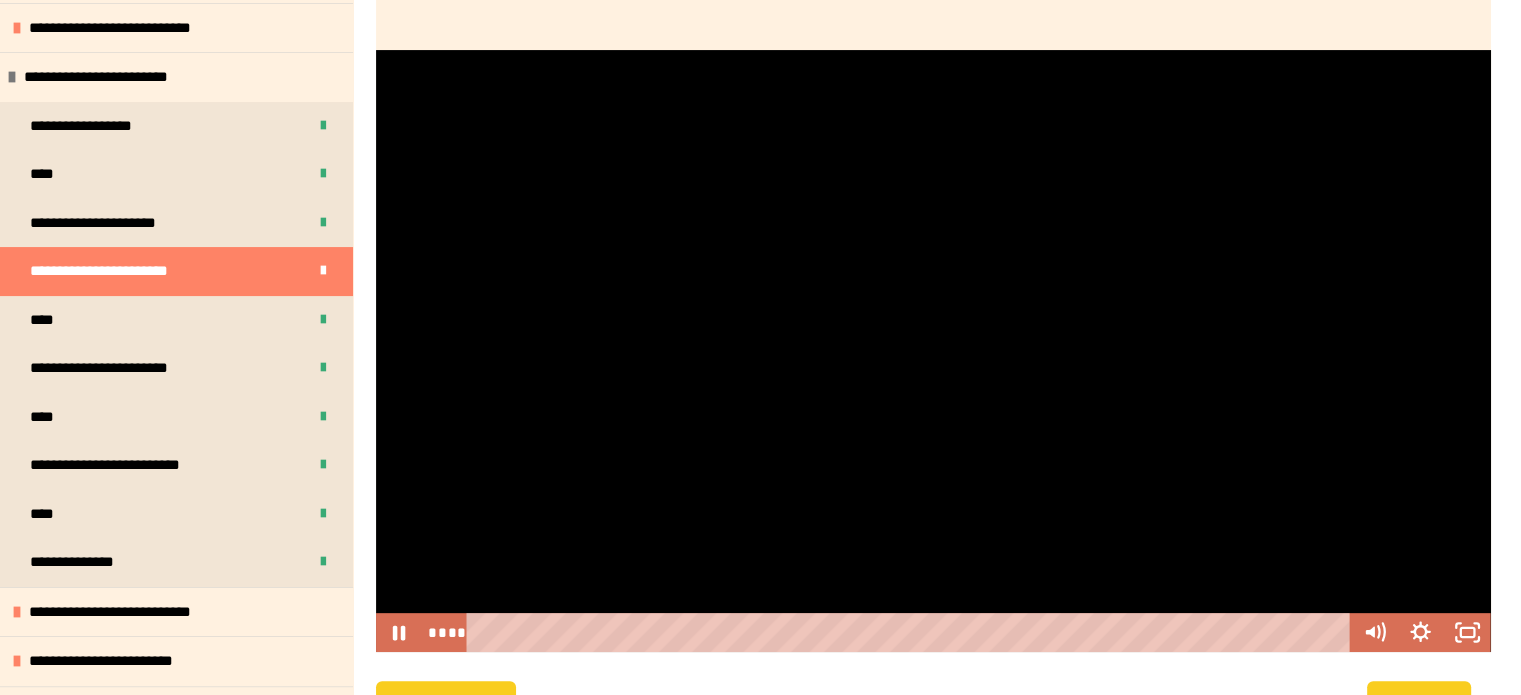 scroll, scrollTop: 585, scrollLeft: 0, axis: vertical 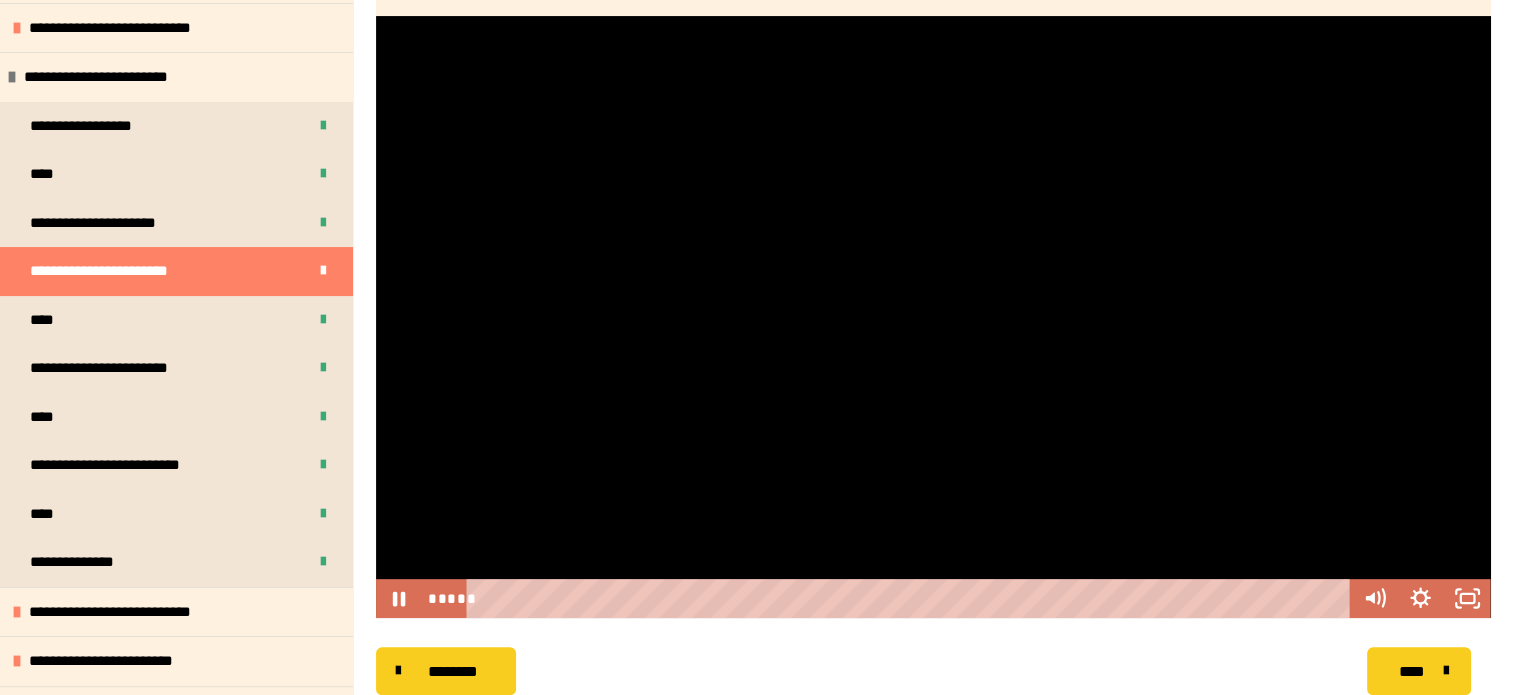 click at bounding box center [933, 317] 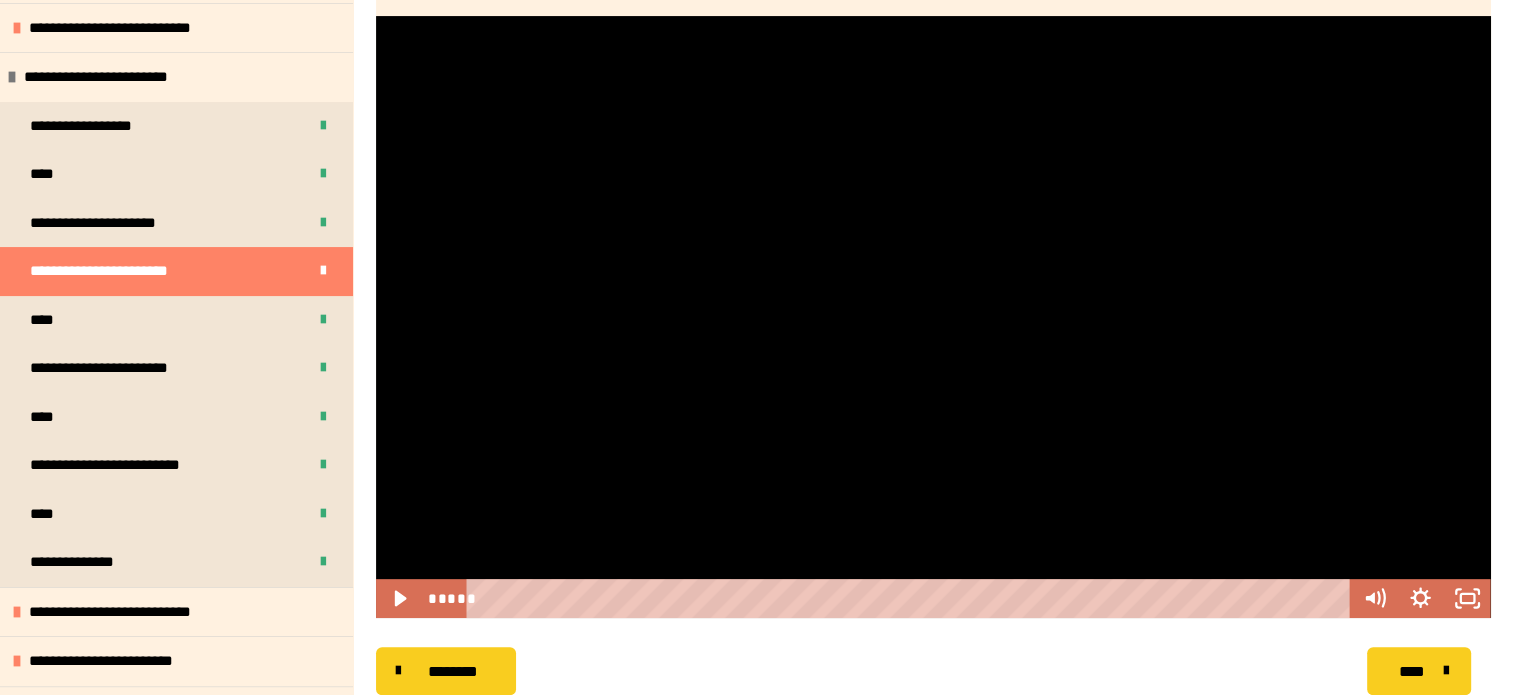 click at bounding box center (933, 317) 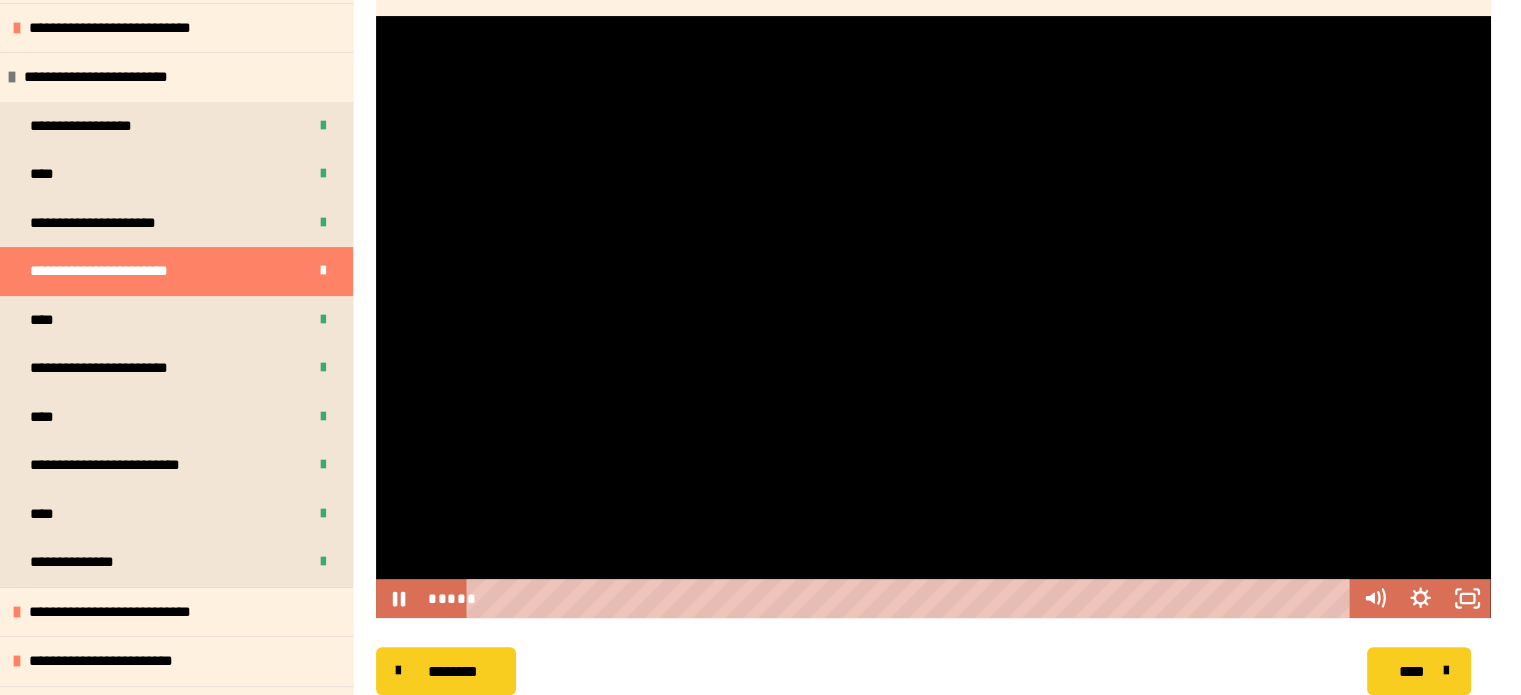 click at bounding box center [933, 317] 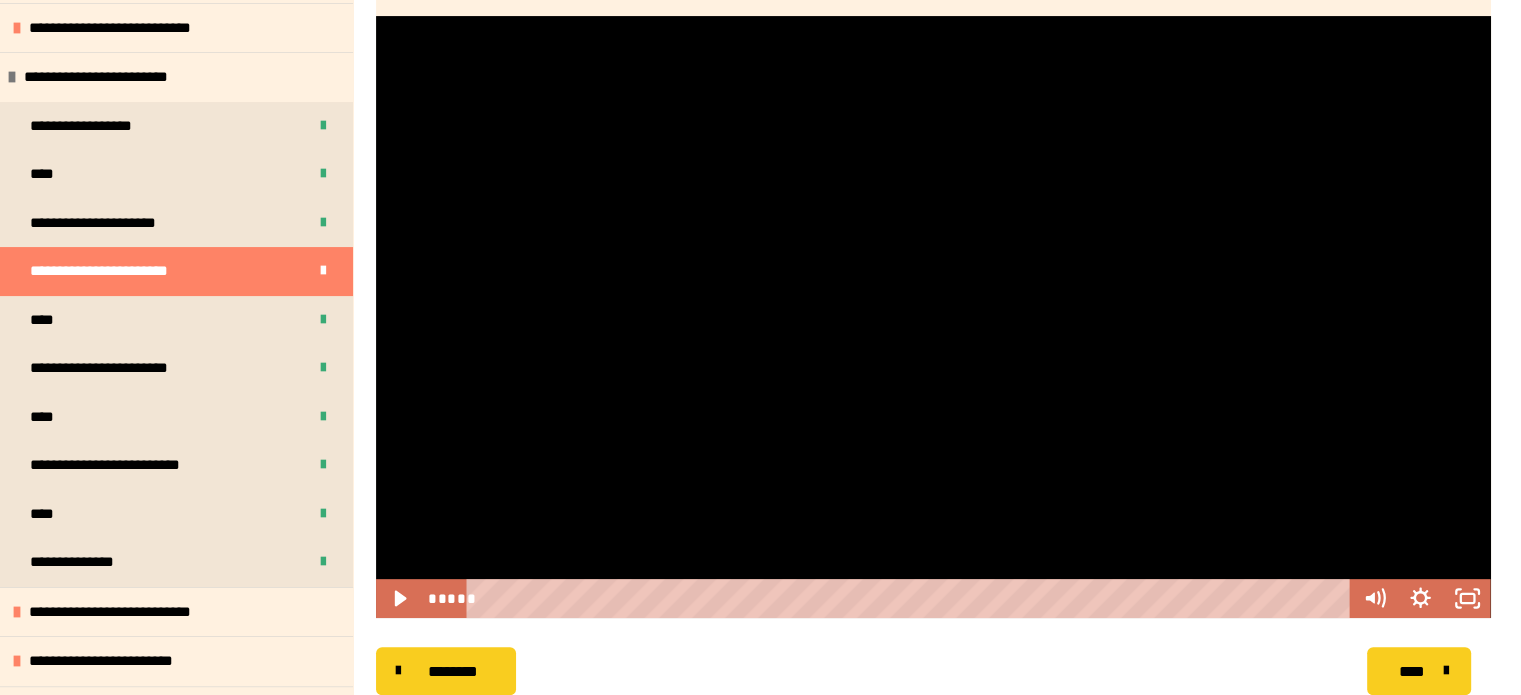 click at bounding box center (933, 317) 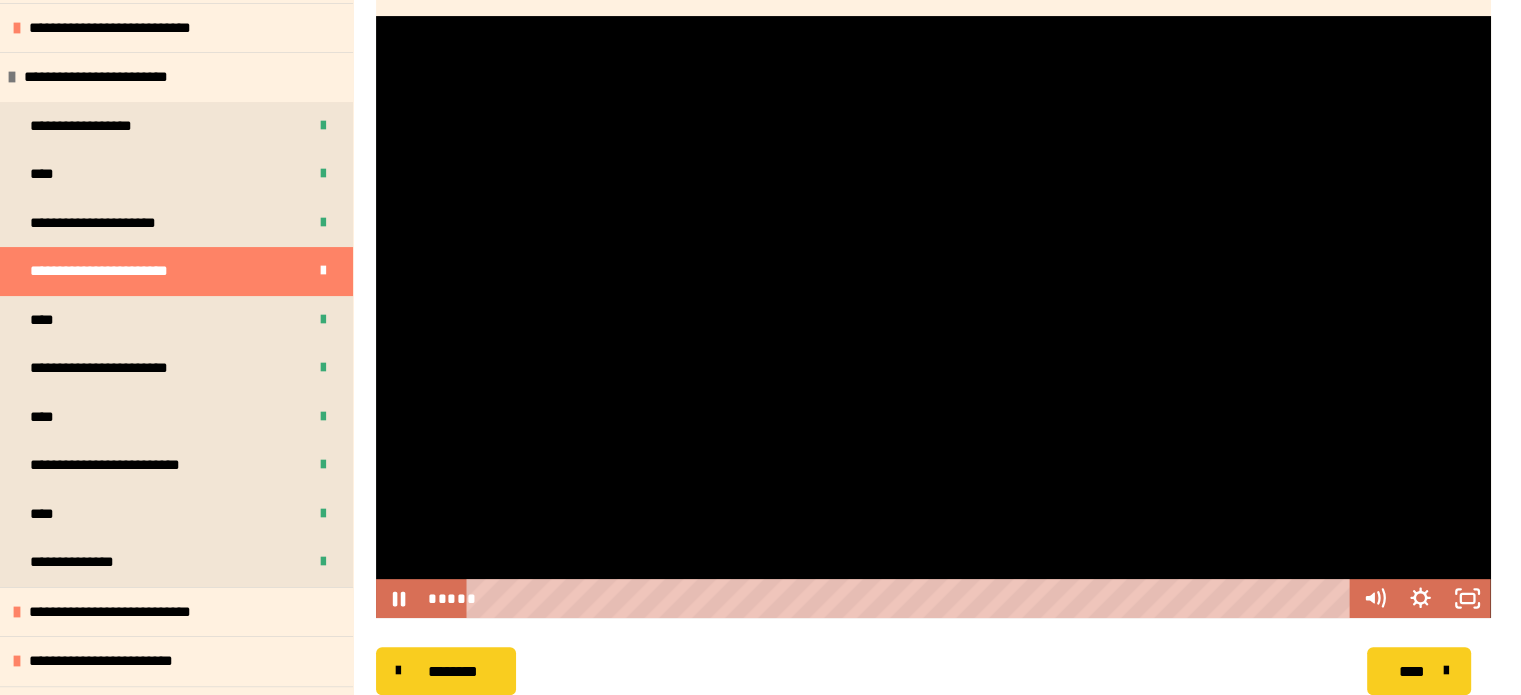 click at bounding box center [933, 317] 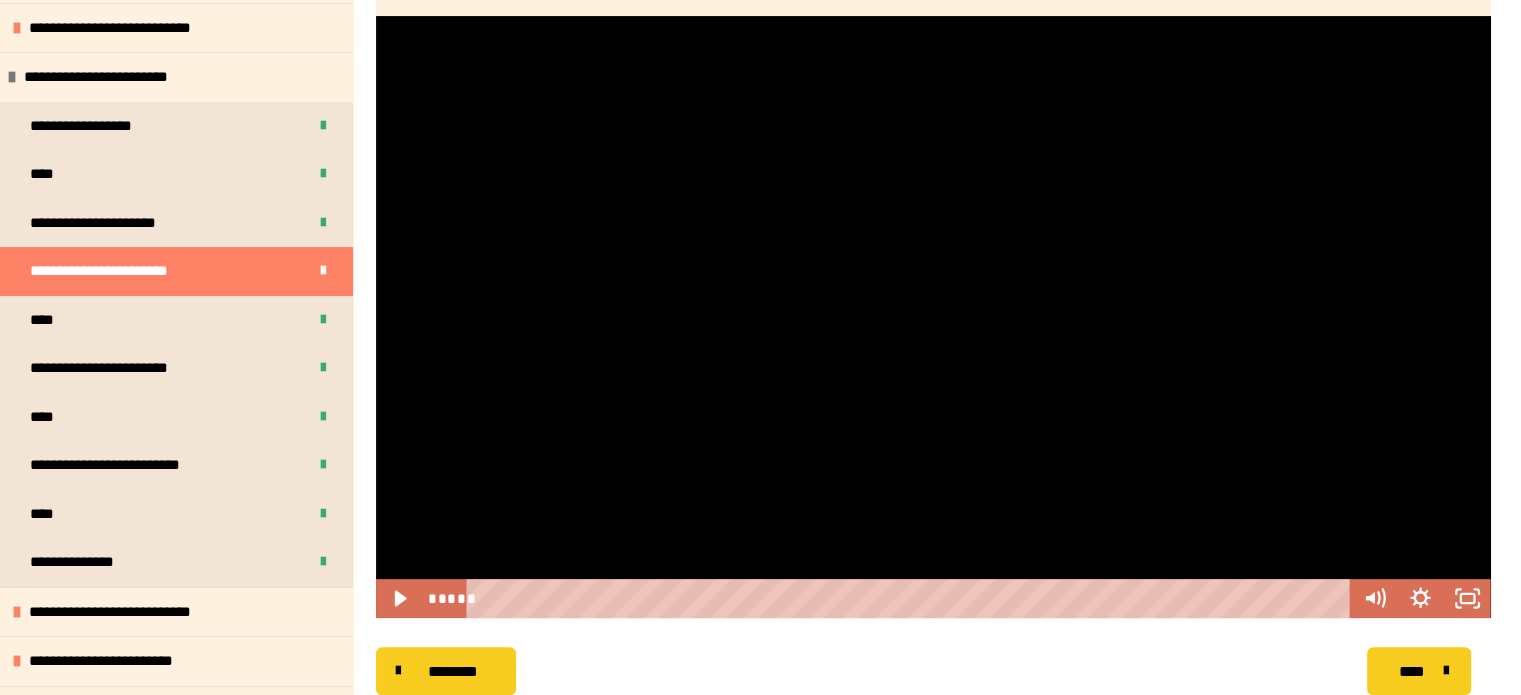 click at bounding box center [933, 317] 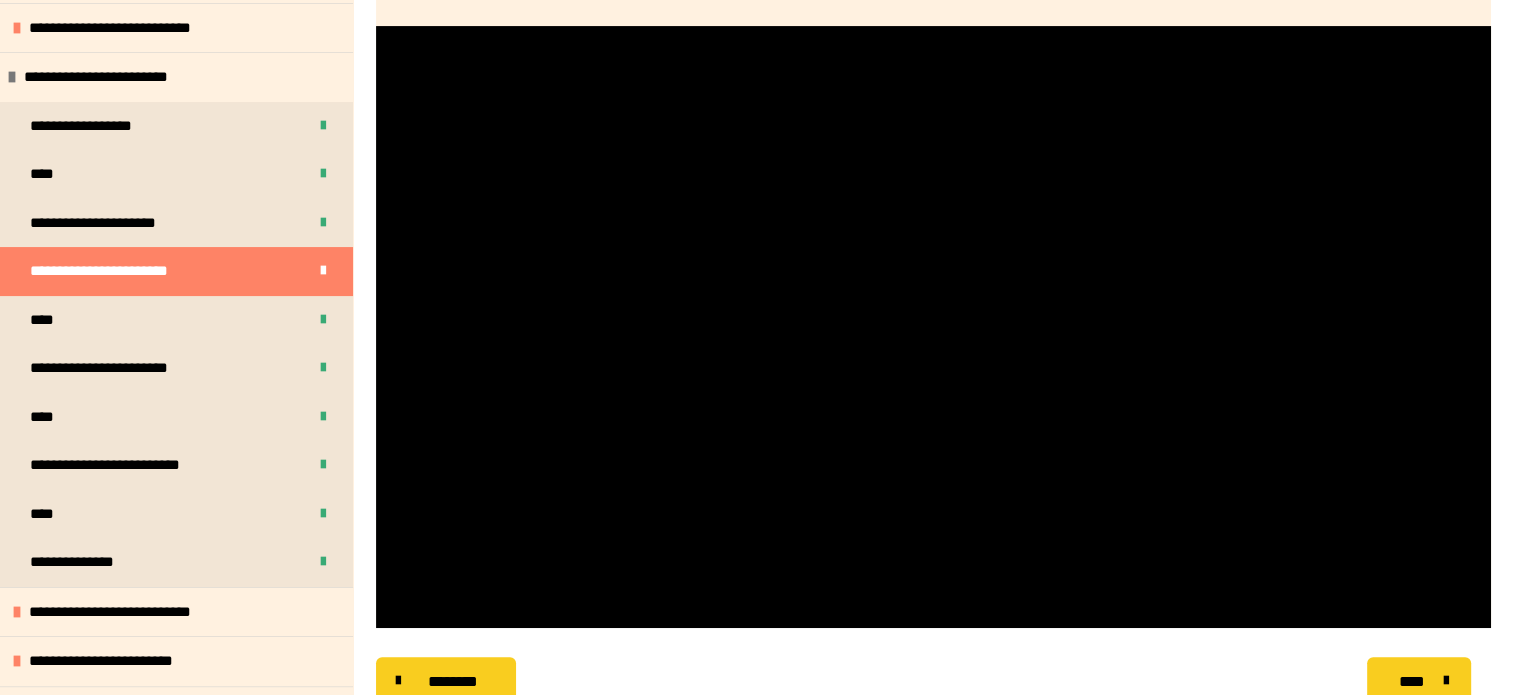 scroll, scrollTop: 573, scrollLeft: 0, axis: vertical 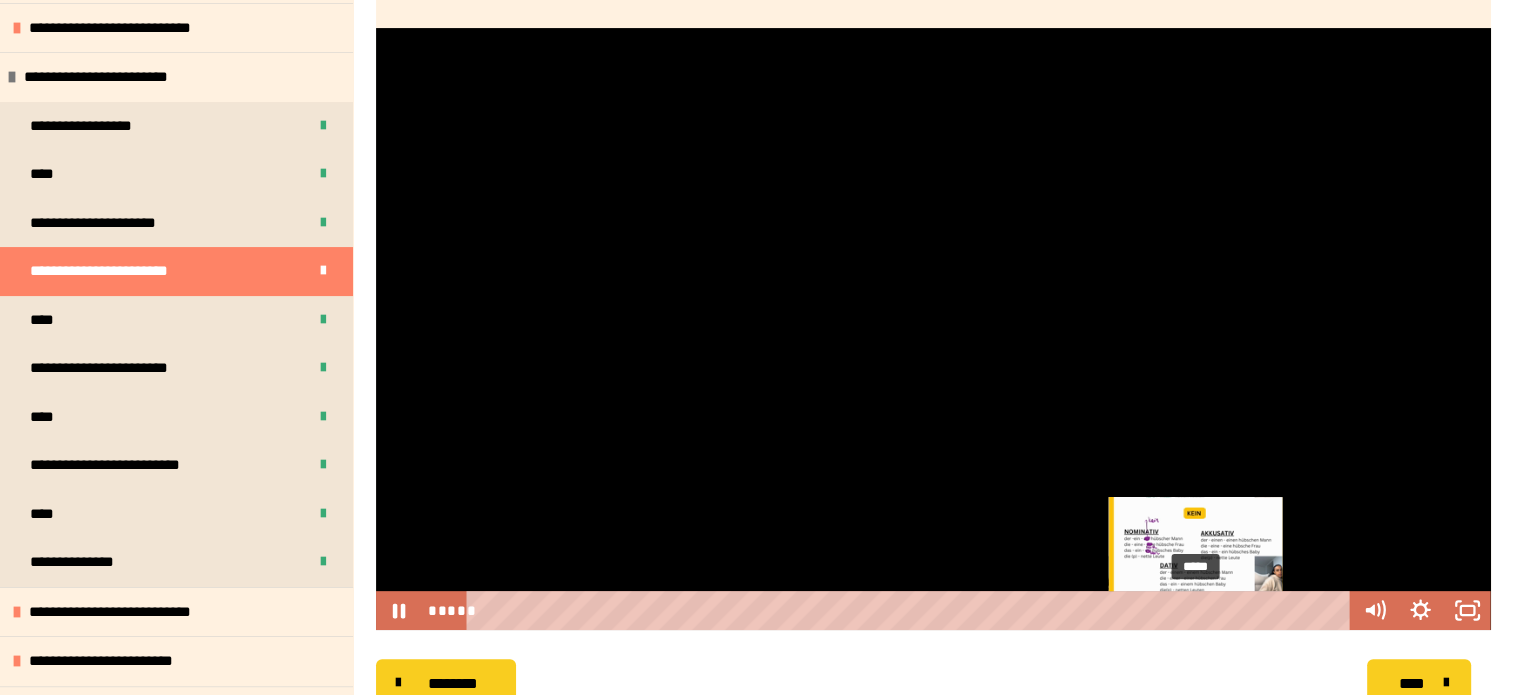 click on "*****" at bounding box center [912, 610] 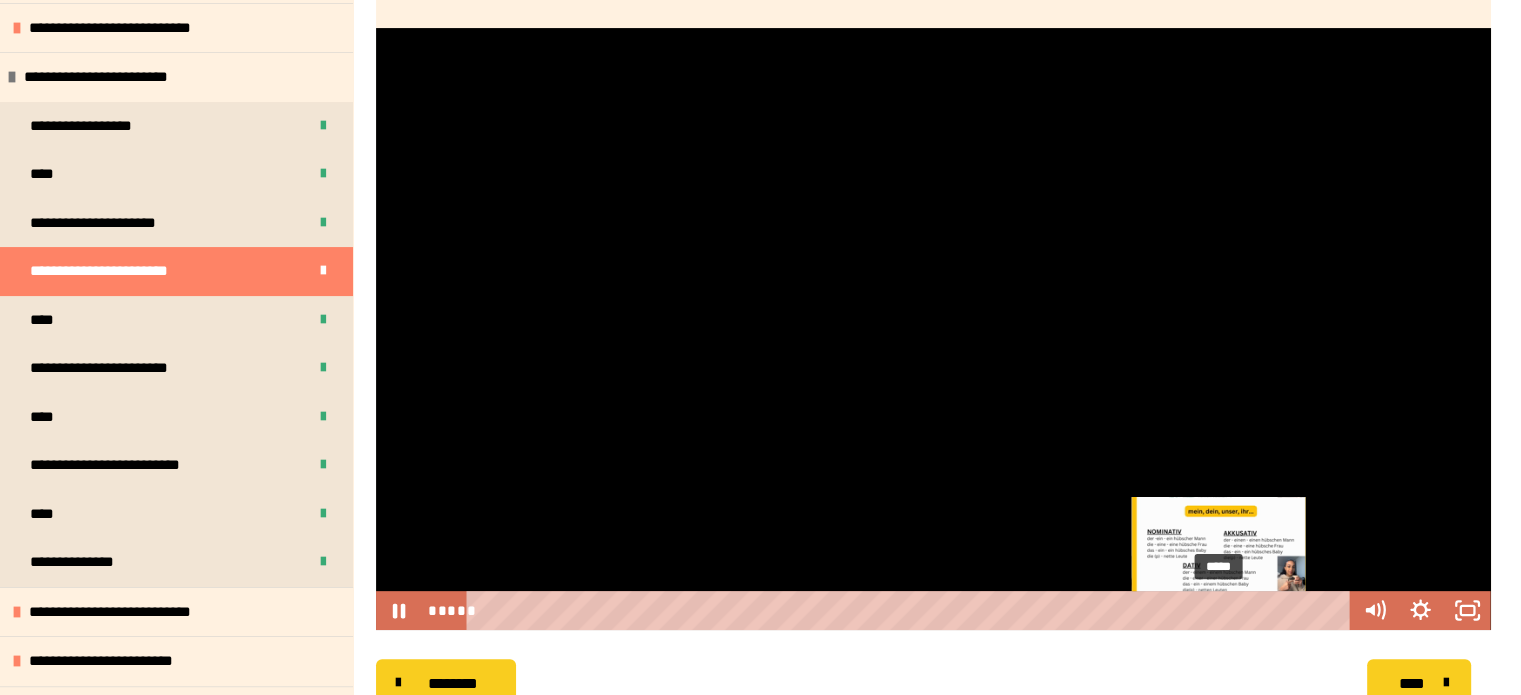 click on "*****" at bounding box center (912, 610) 